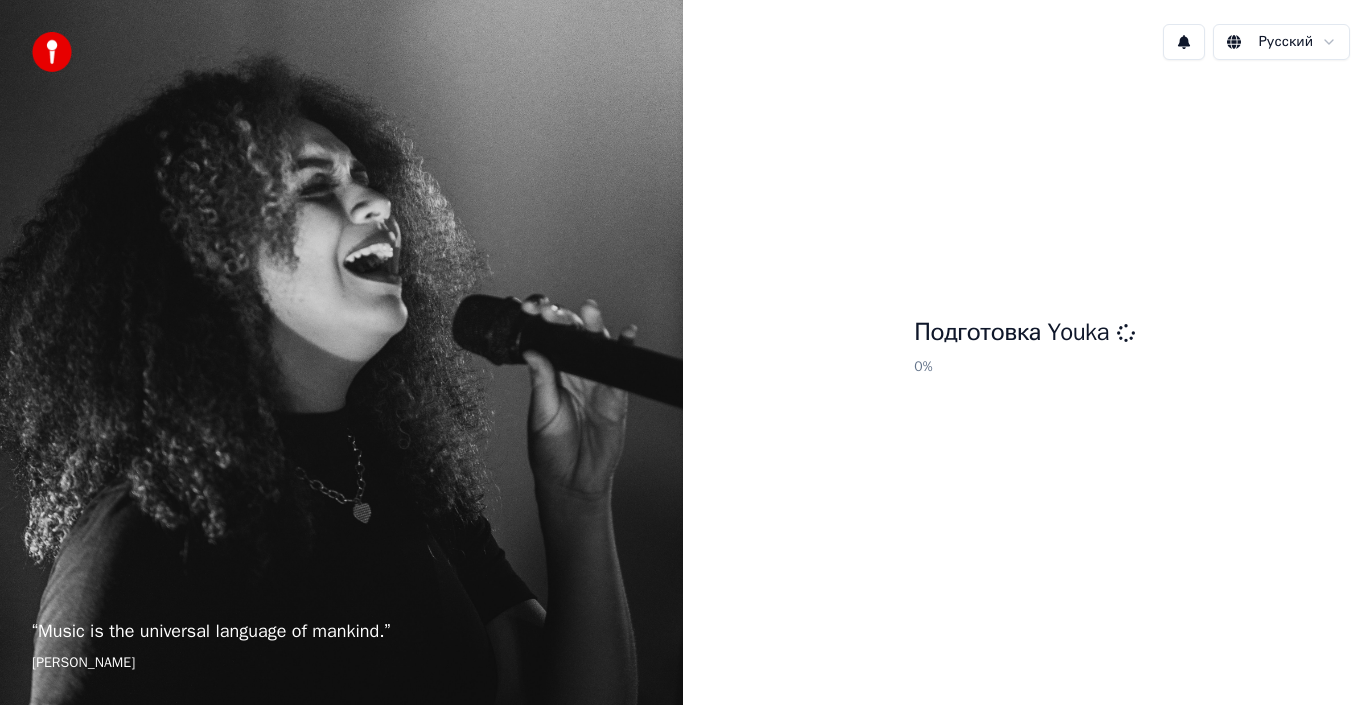 scroll, scrollTop: 0, scrollLeft: 0, axis: both 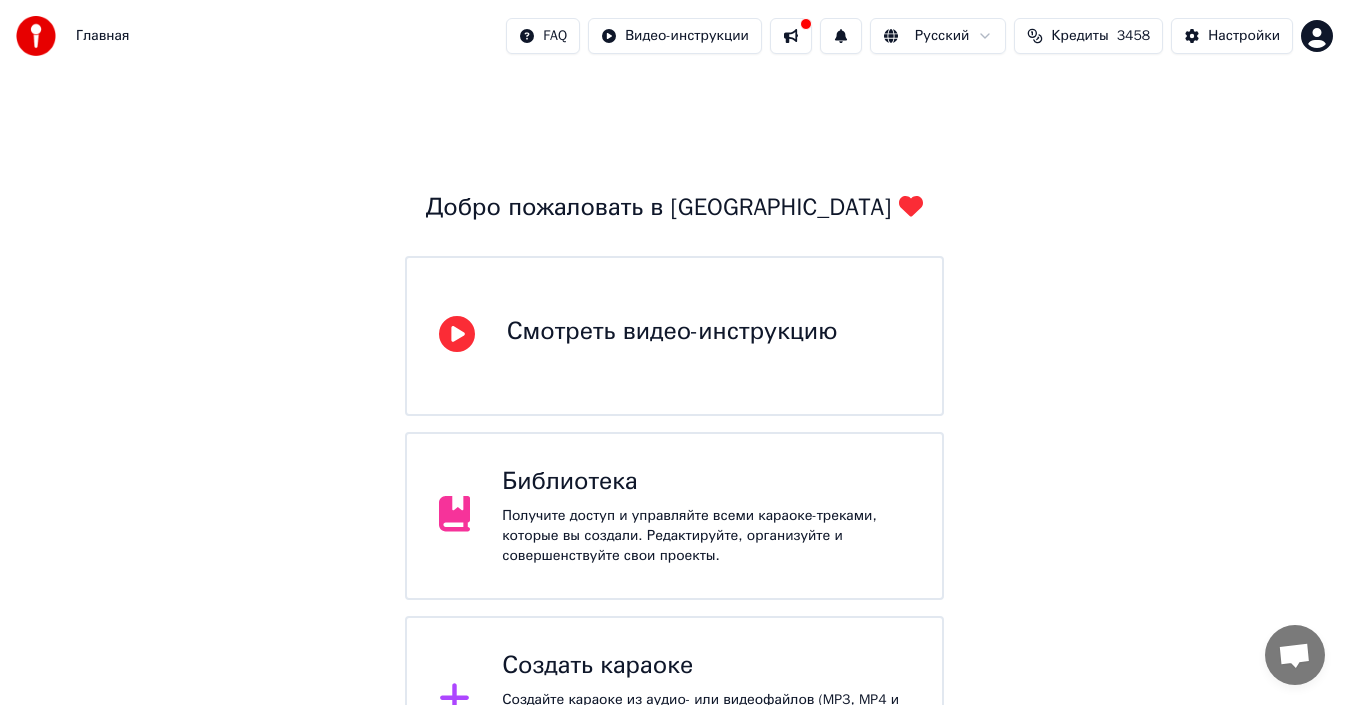 click on "Библиотека" at bounding box center (706, 482) 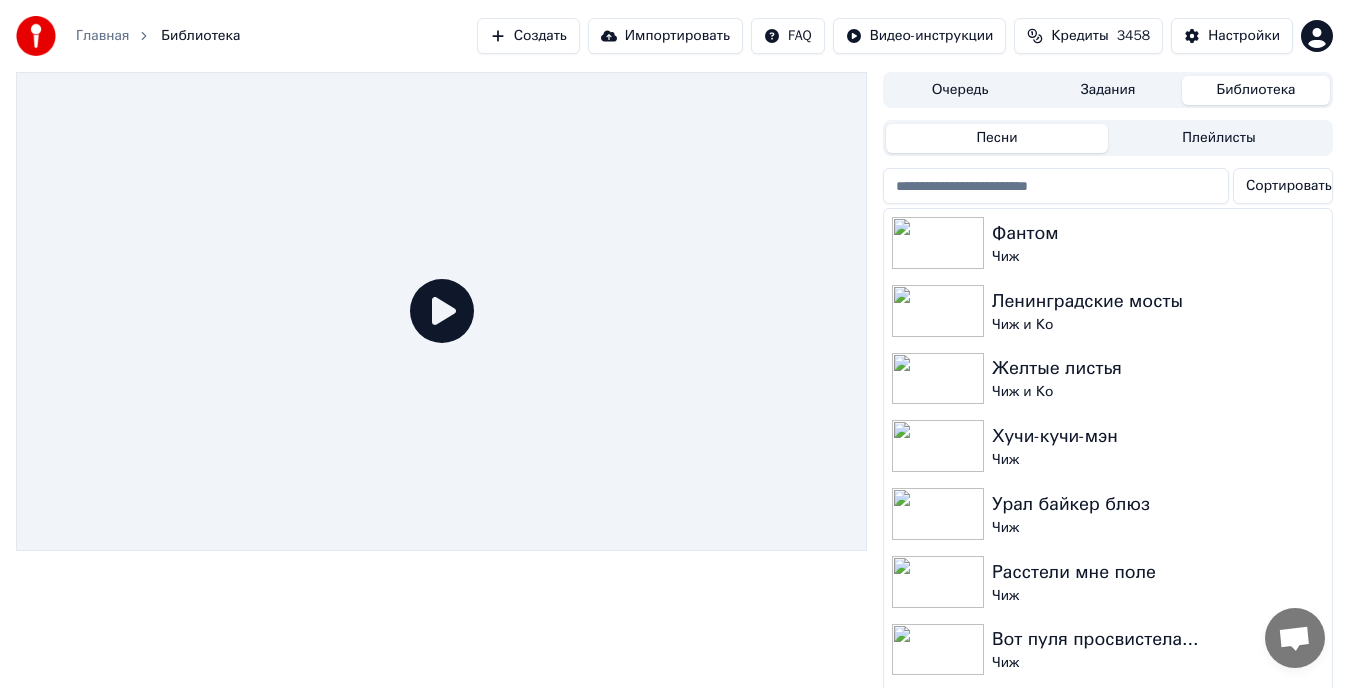 click on "Создать" at bounding box center [528, 36] 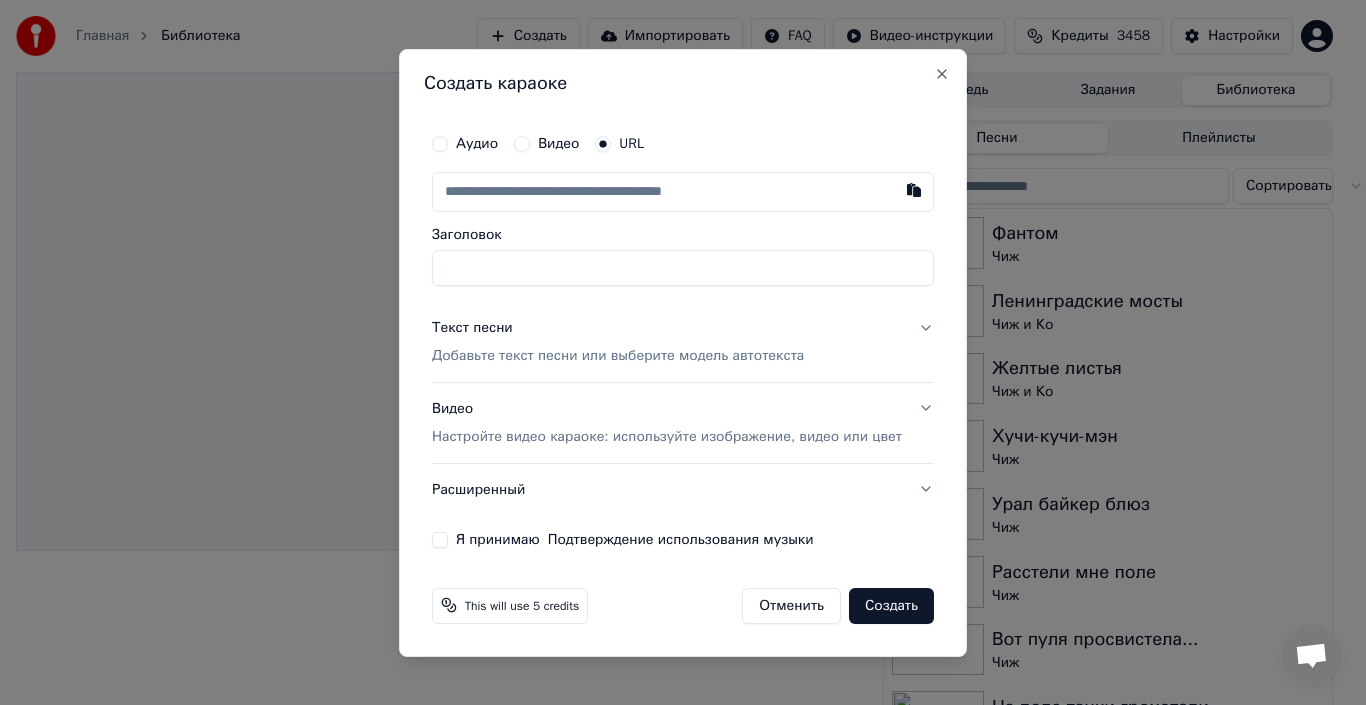 click on "Аудио" at bounding box center [440, 144] 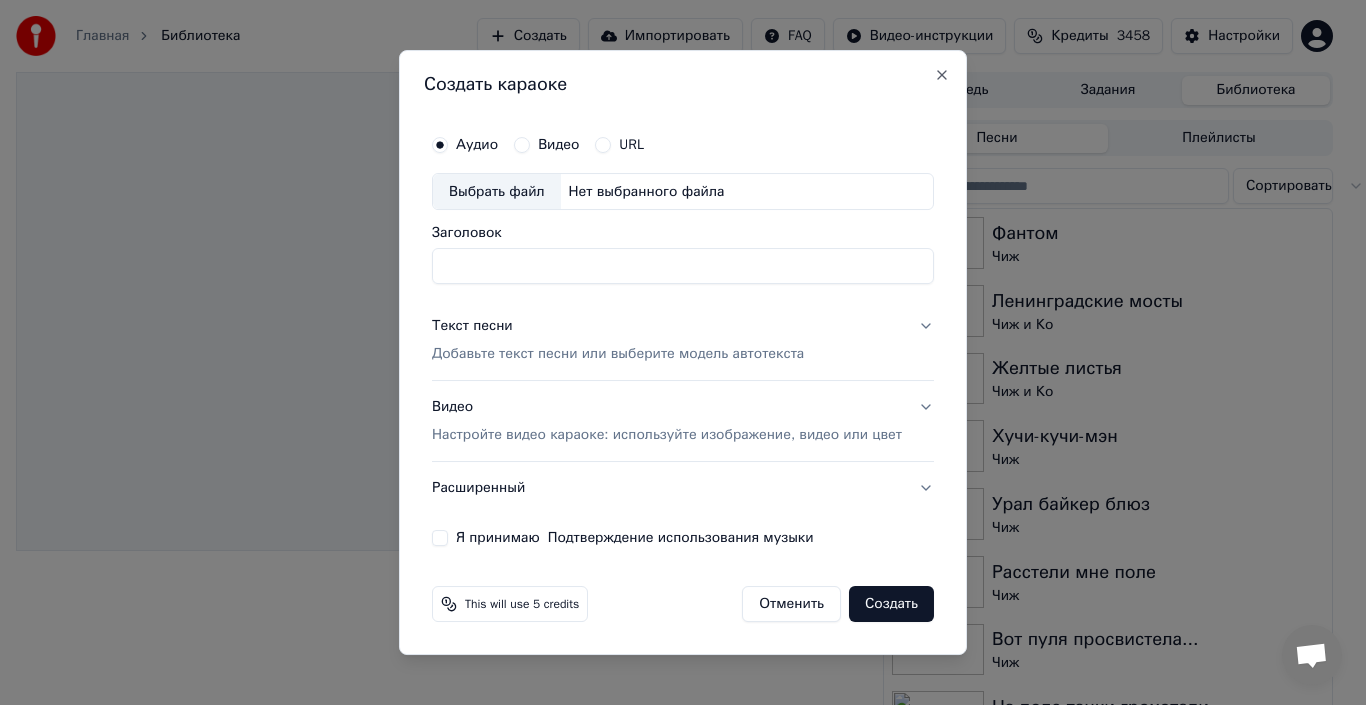 click on "Нет выбранного файла" at bounding box center (647, 192) 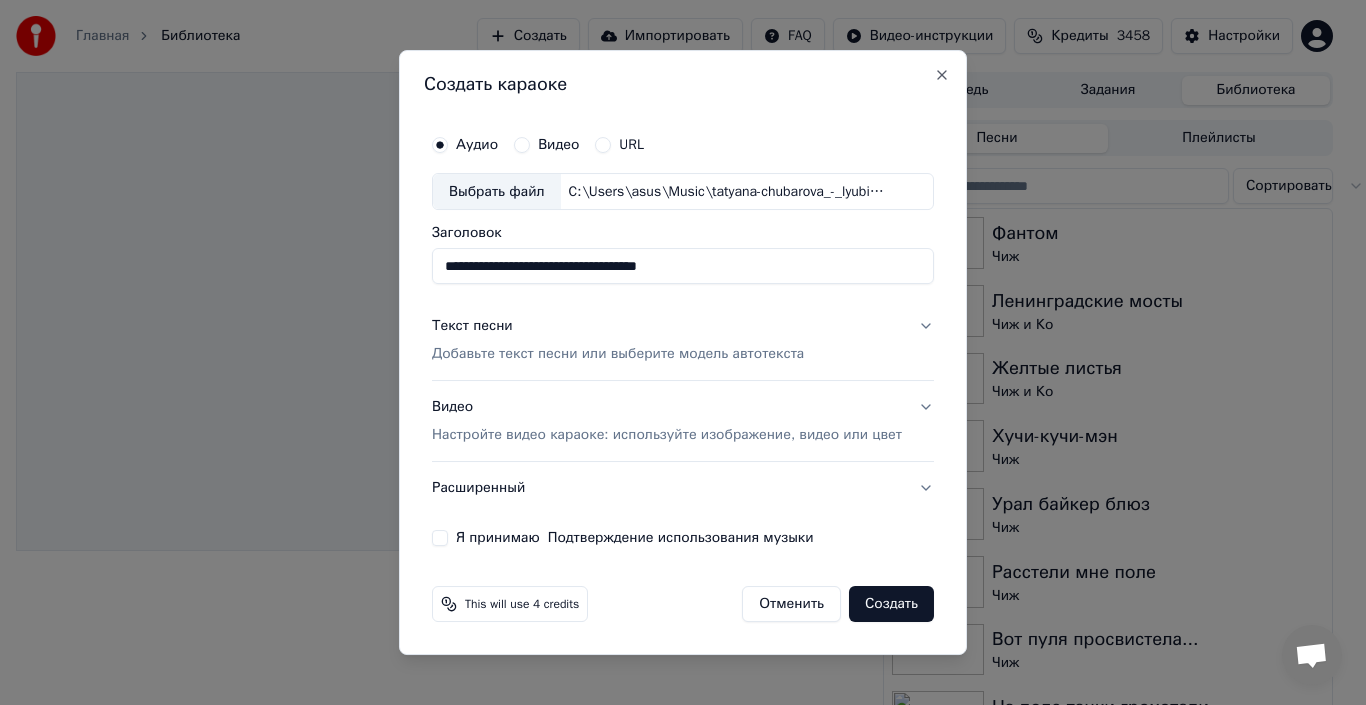 click on "**********" at bounding box center (683, 267) 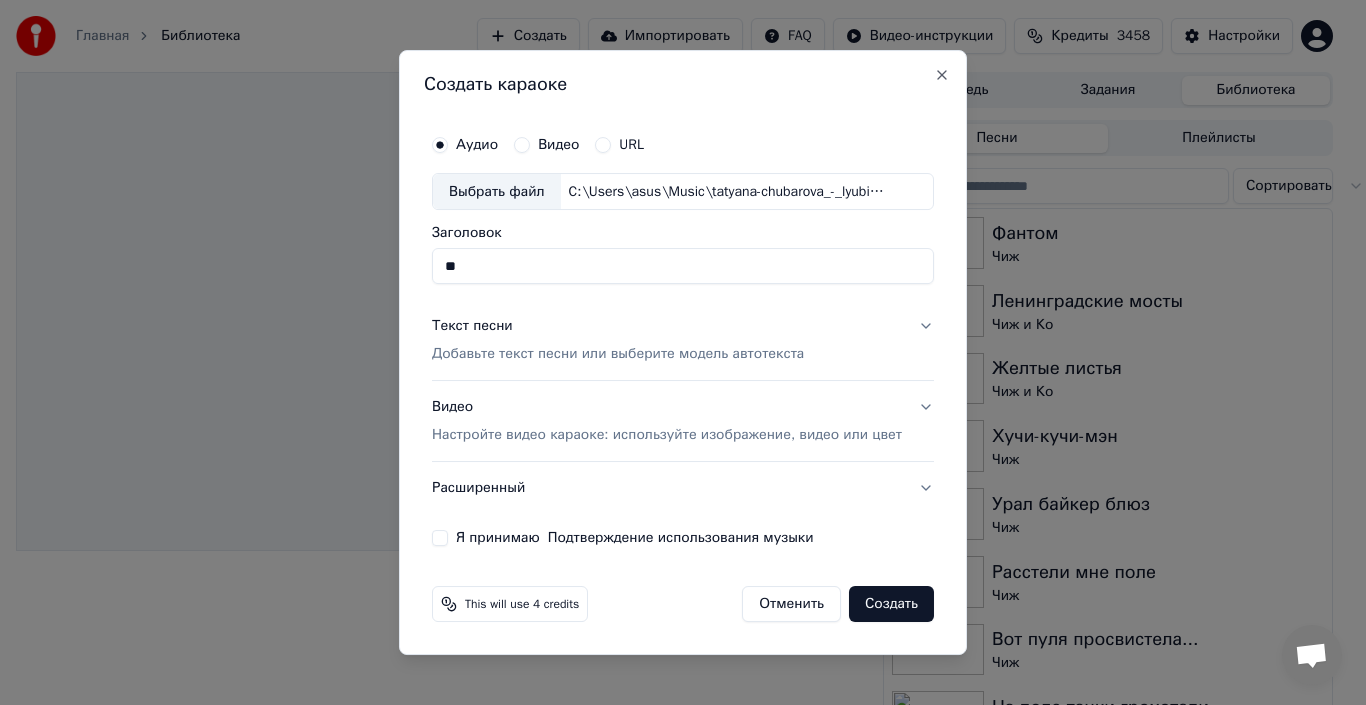 type on "*" 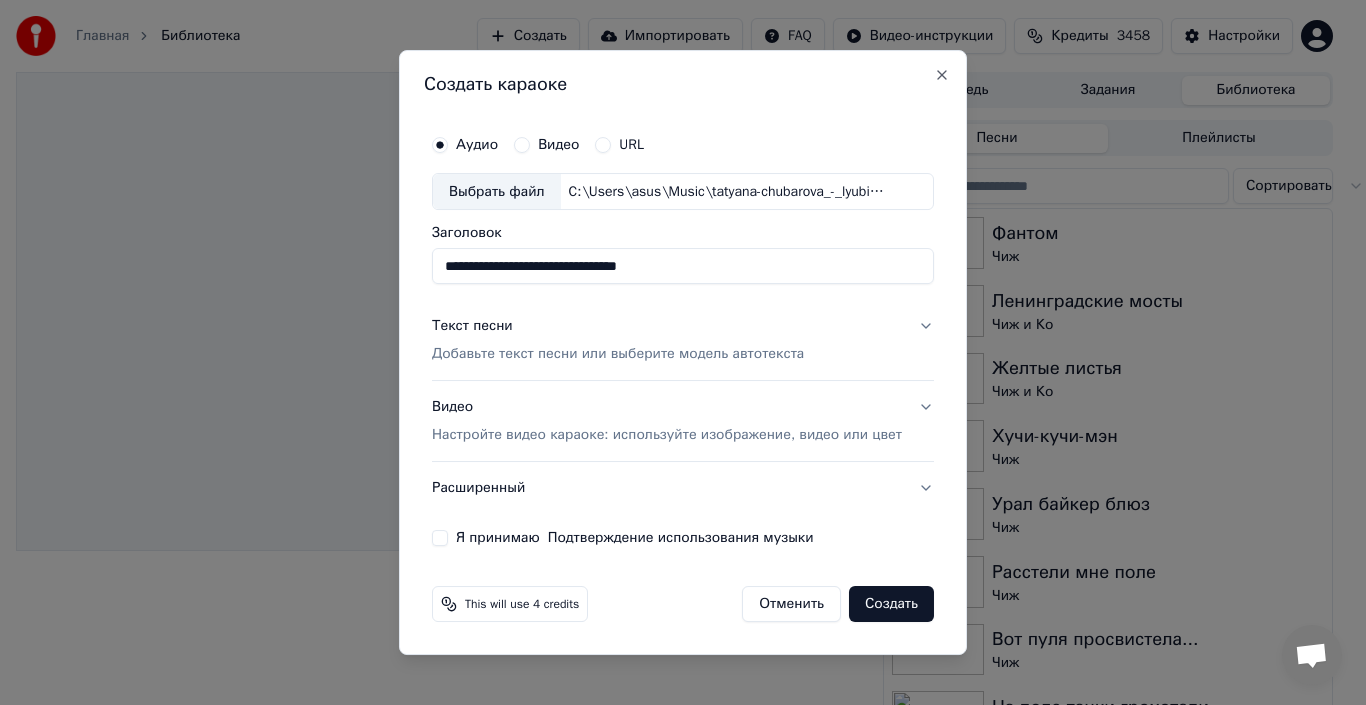 type on "**********" 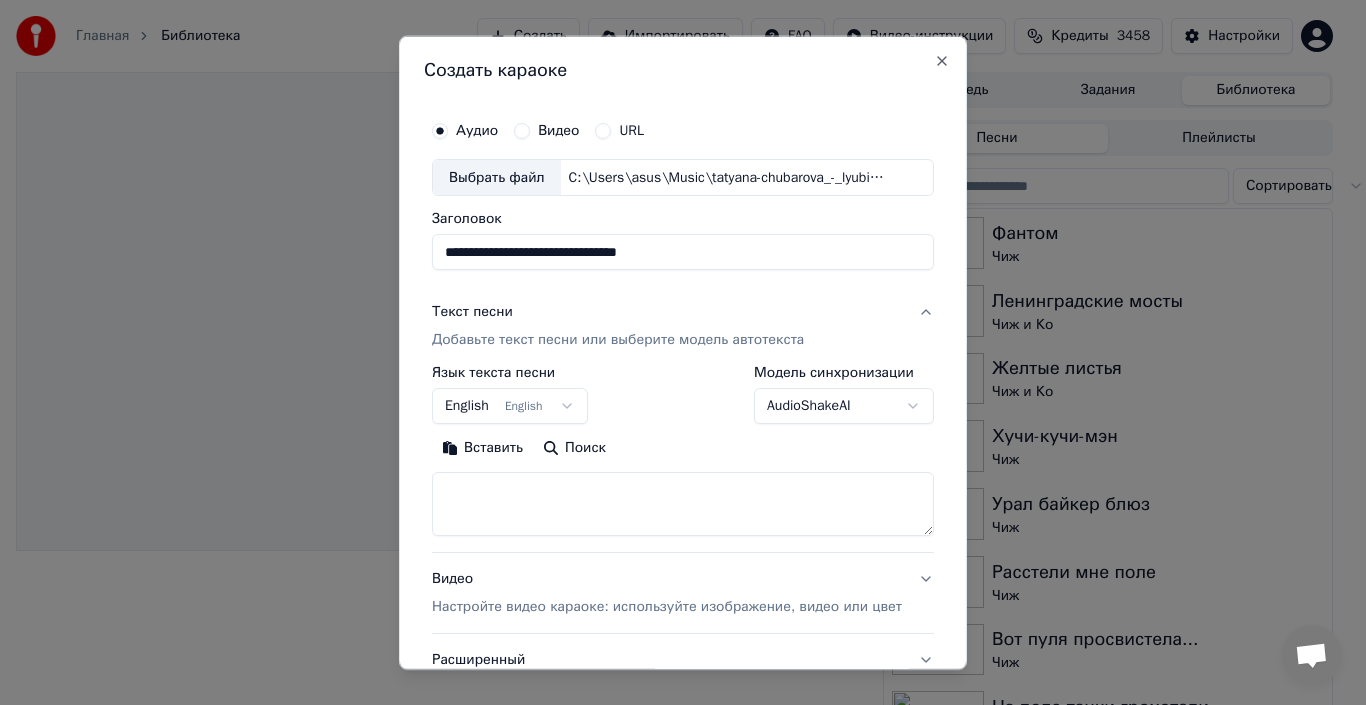 click on "English English" at bounding box center (510, 406) 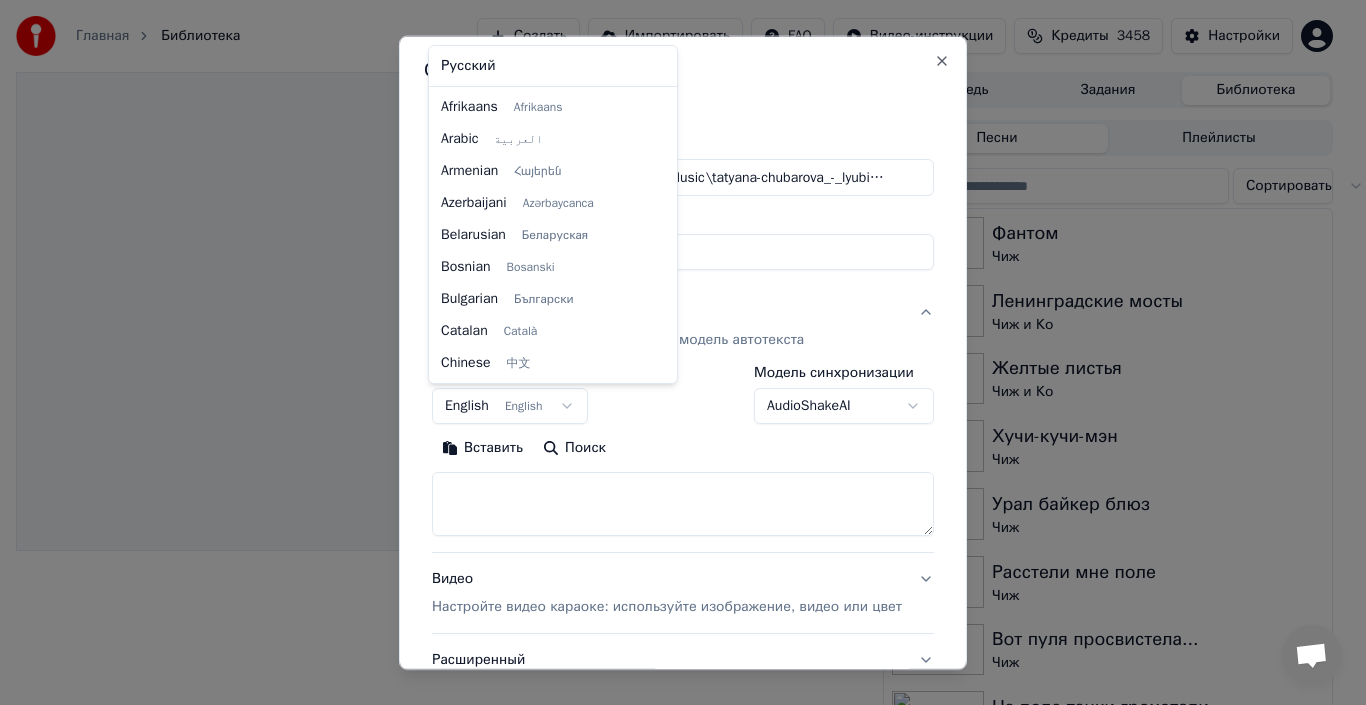 scroll, scrollTop: 160, scrollLeft: 0, axis: vertical 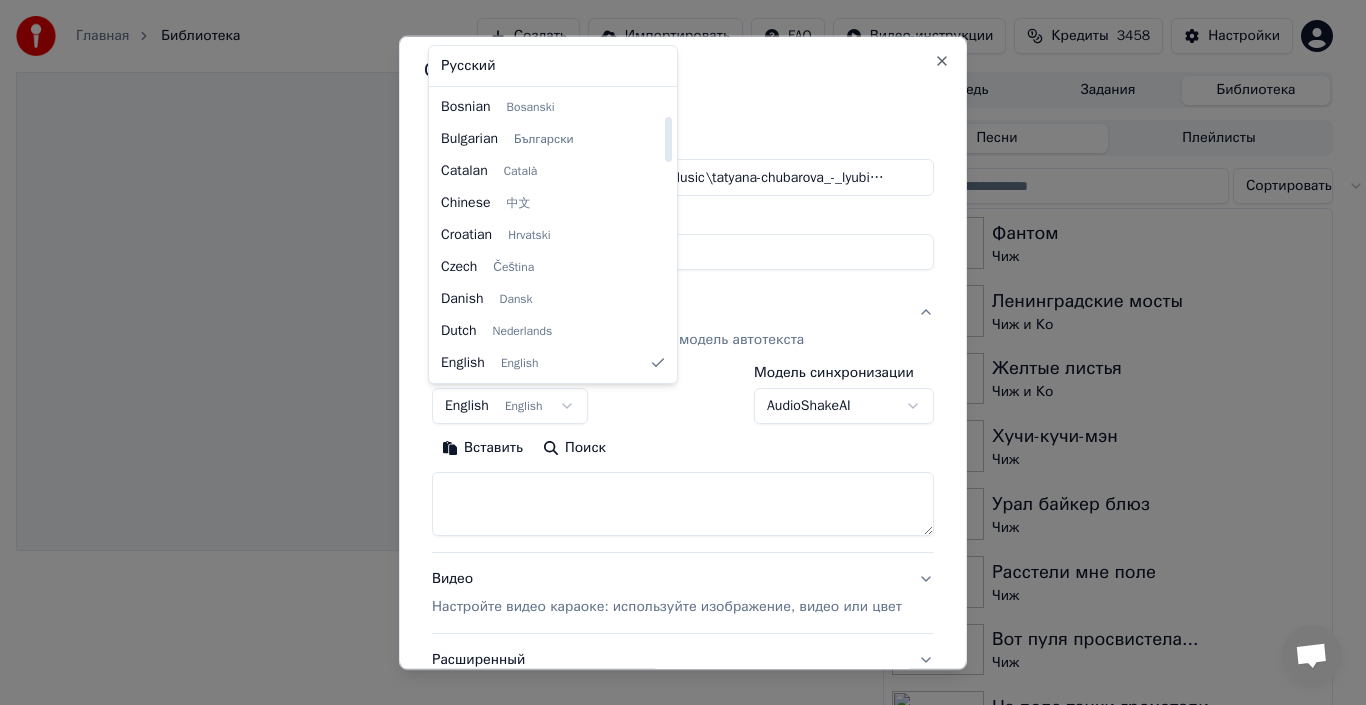select on "**" 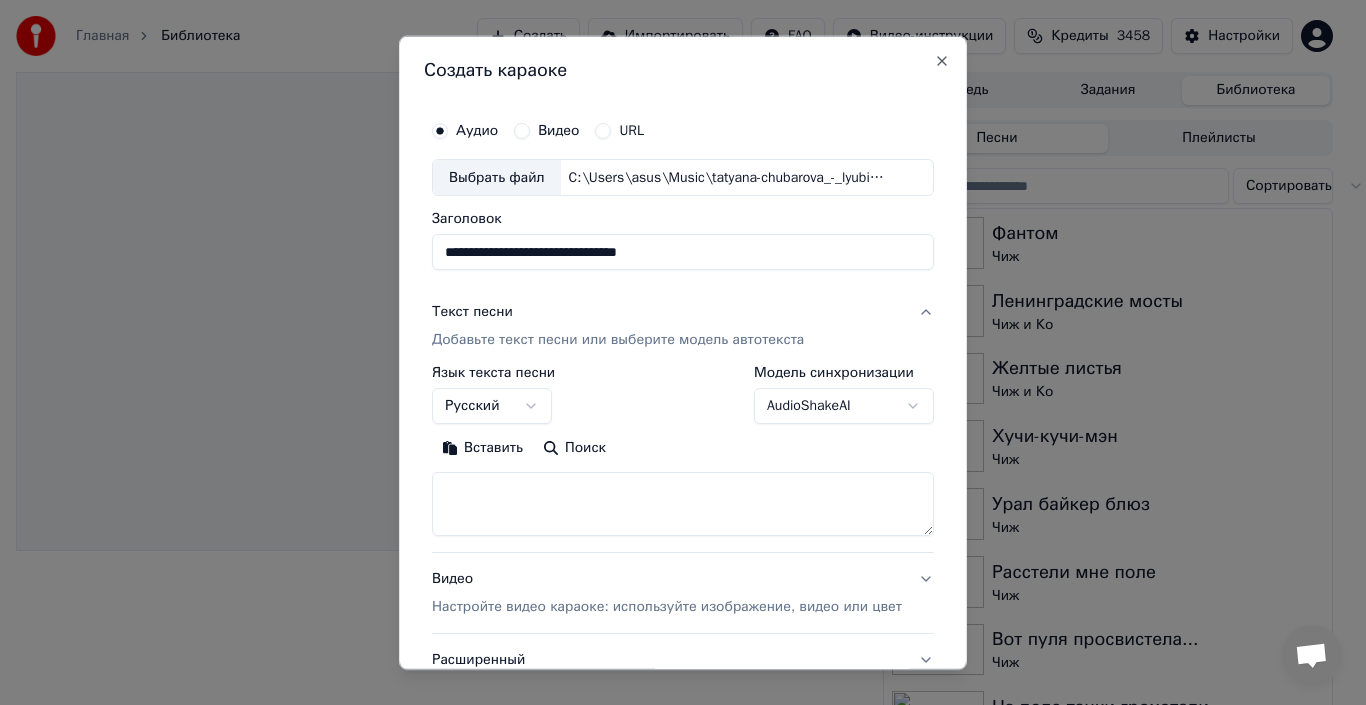 click on "Вставить" at bounding box center (482, 448) 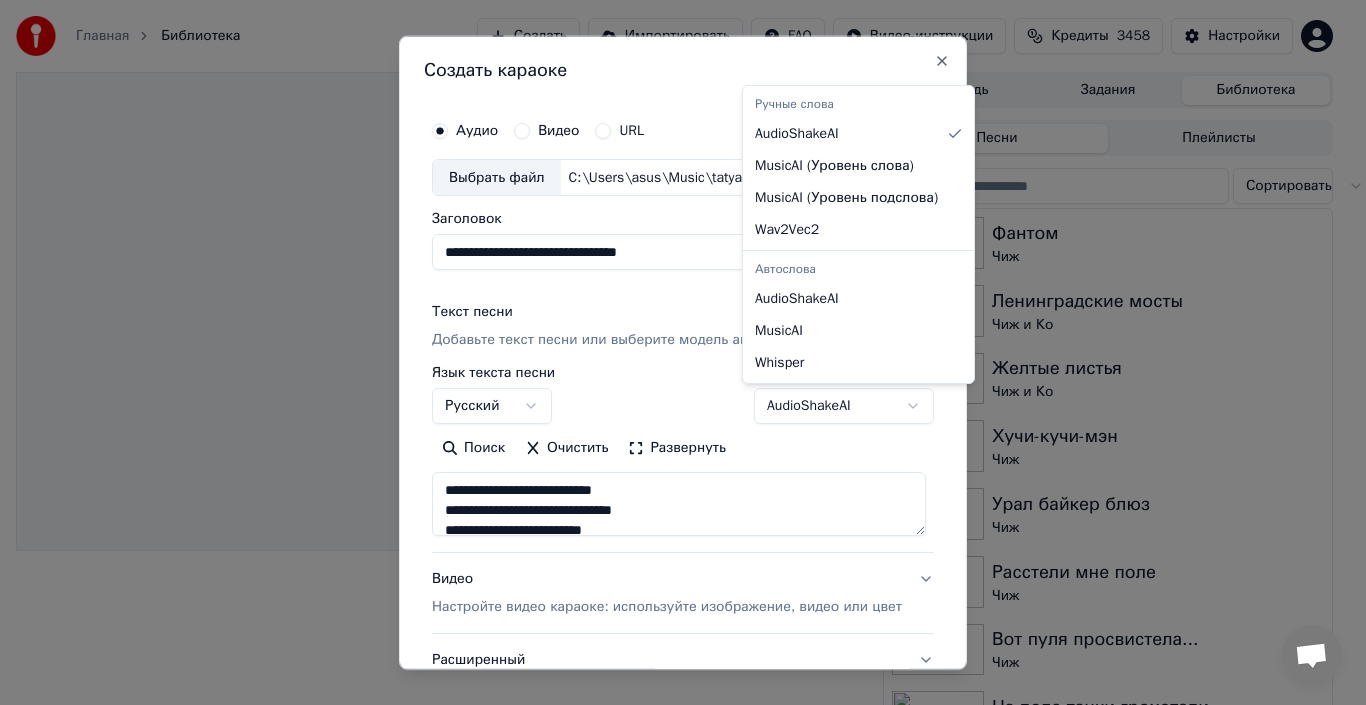 click on "**********" at bounding box center (674, 352) 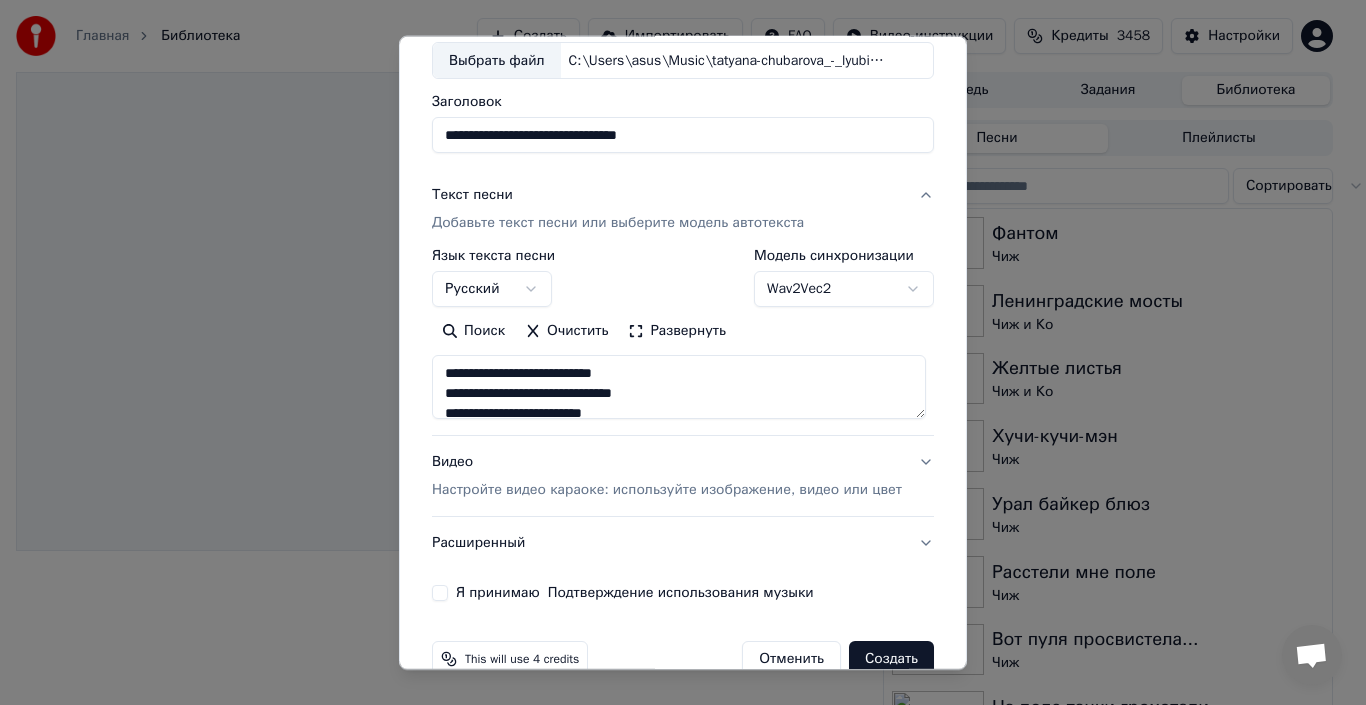 scroll, scrollTop: 157, scrollLeft: 0, axis: vertical 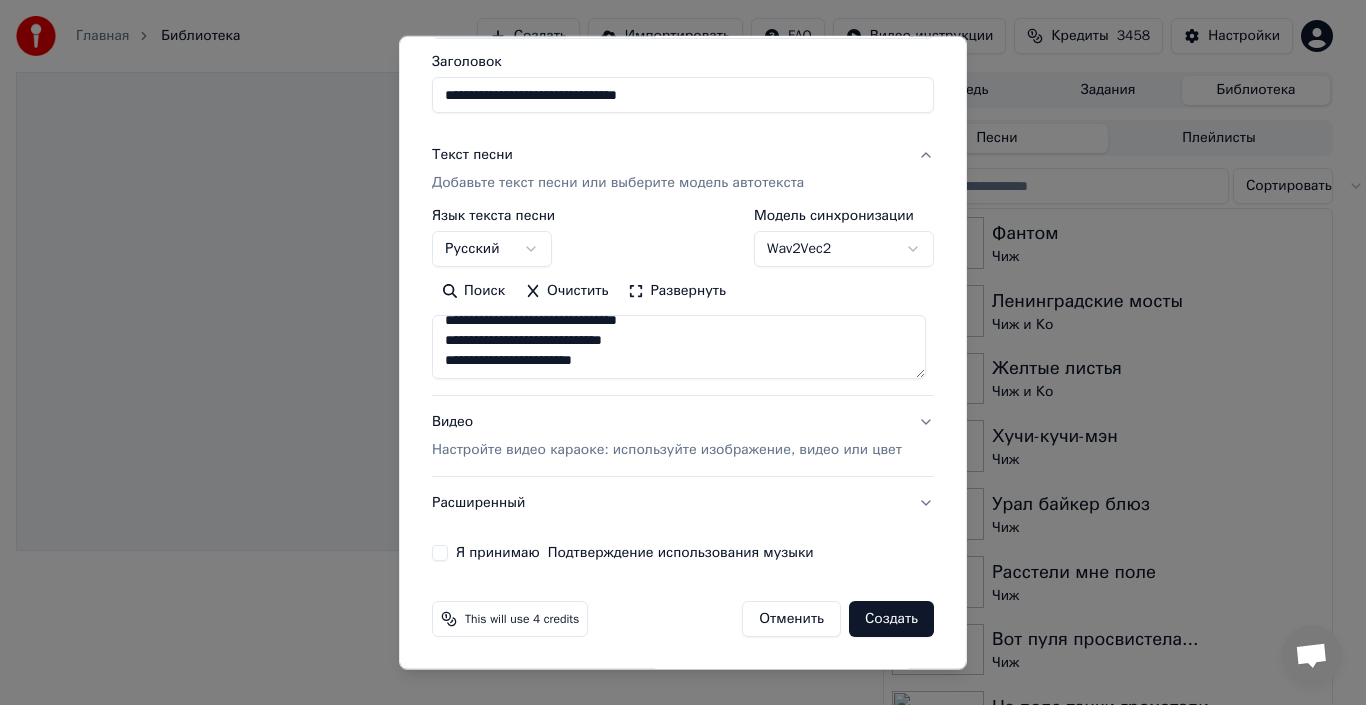 click on "Wav2Vec2" at bounding box center (844, 249) 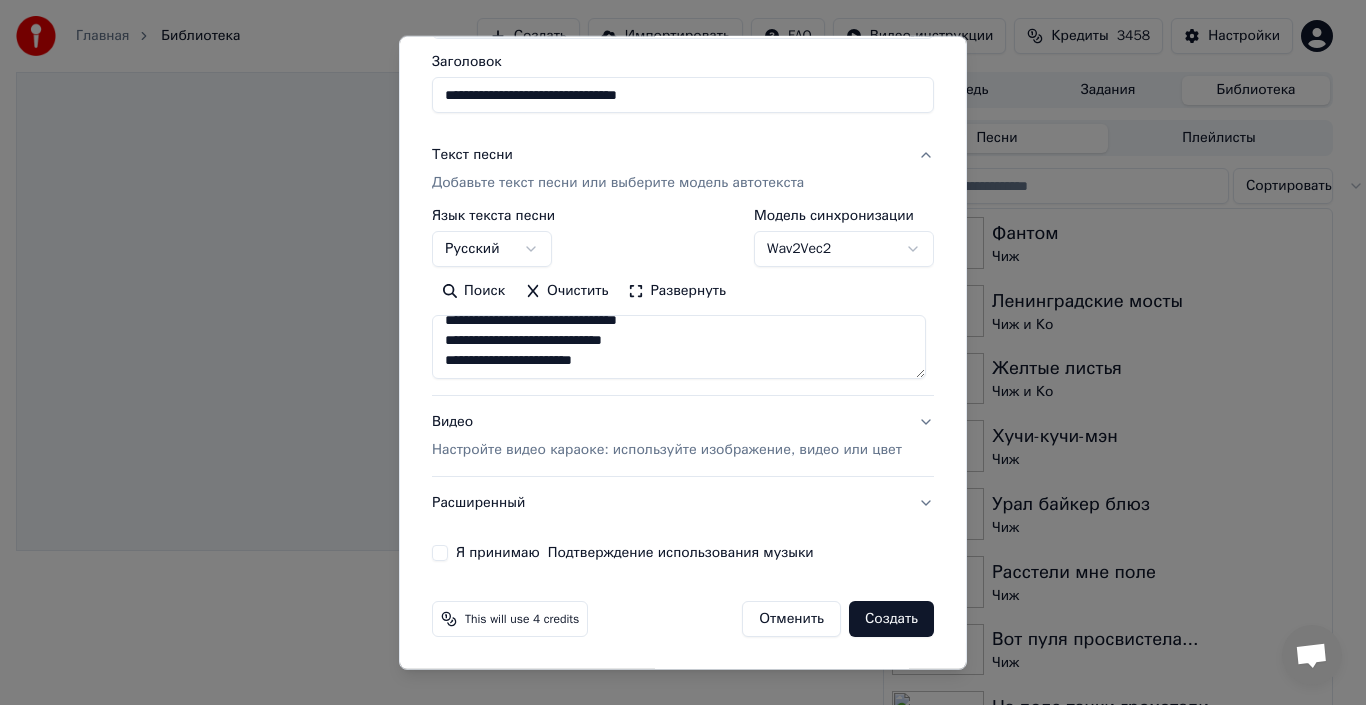 click on "**********" at bounding box center [674, 352] 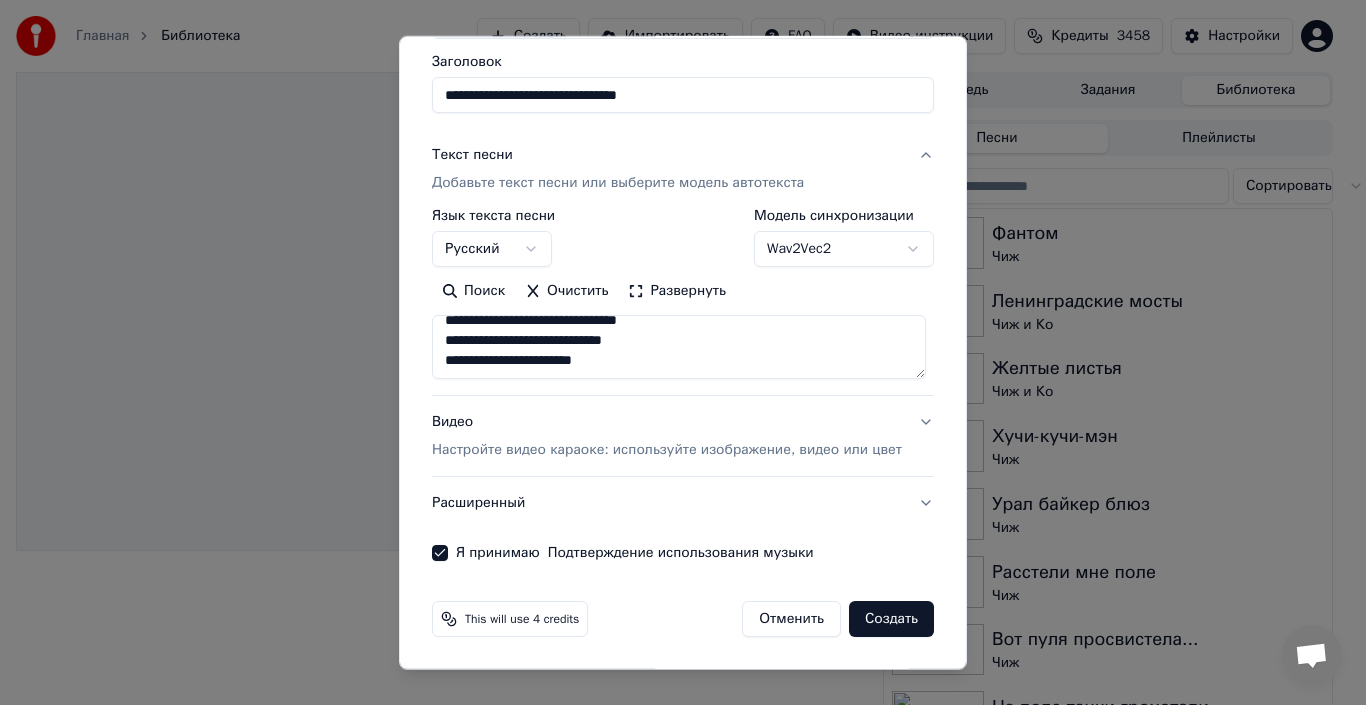 click on "Создать" at bounding box center (891, 619) 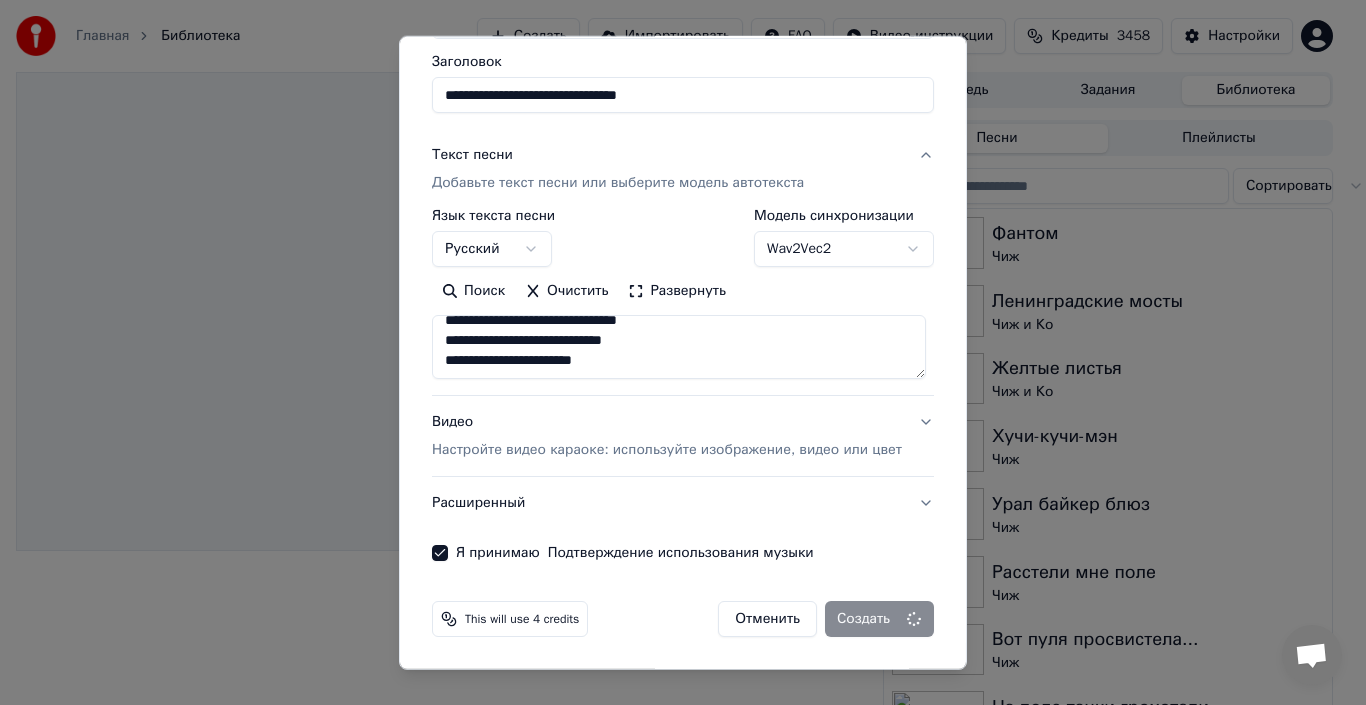 type on "**********" 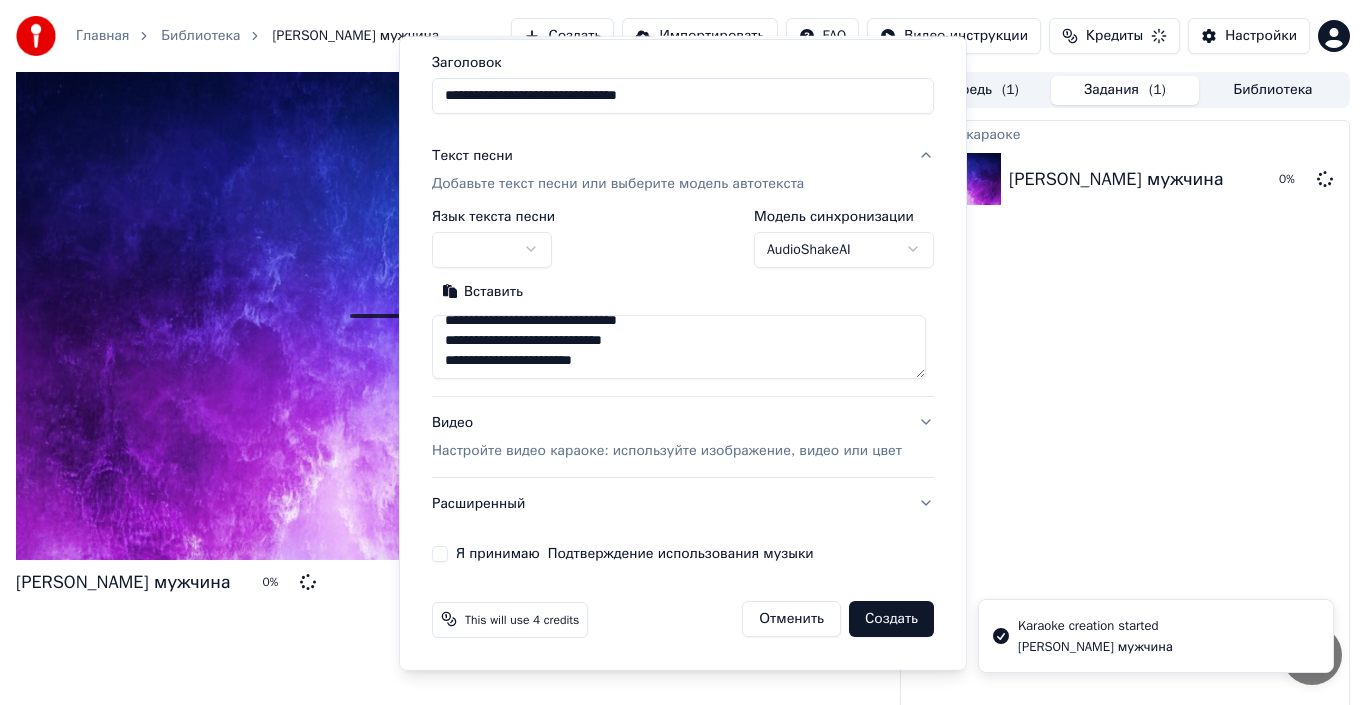 type 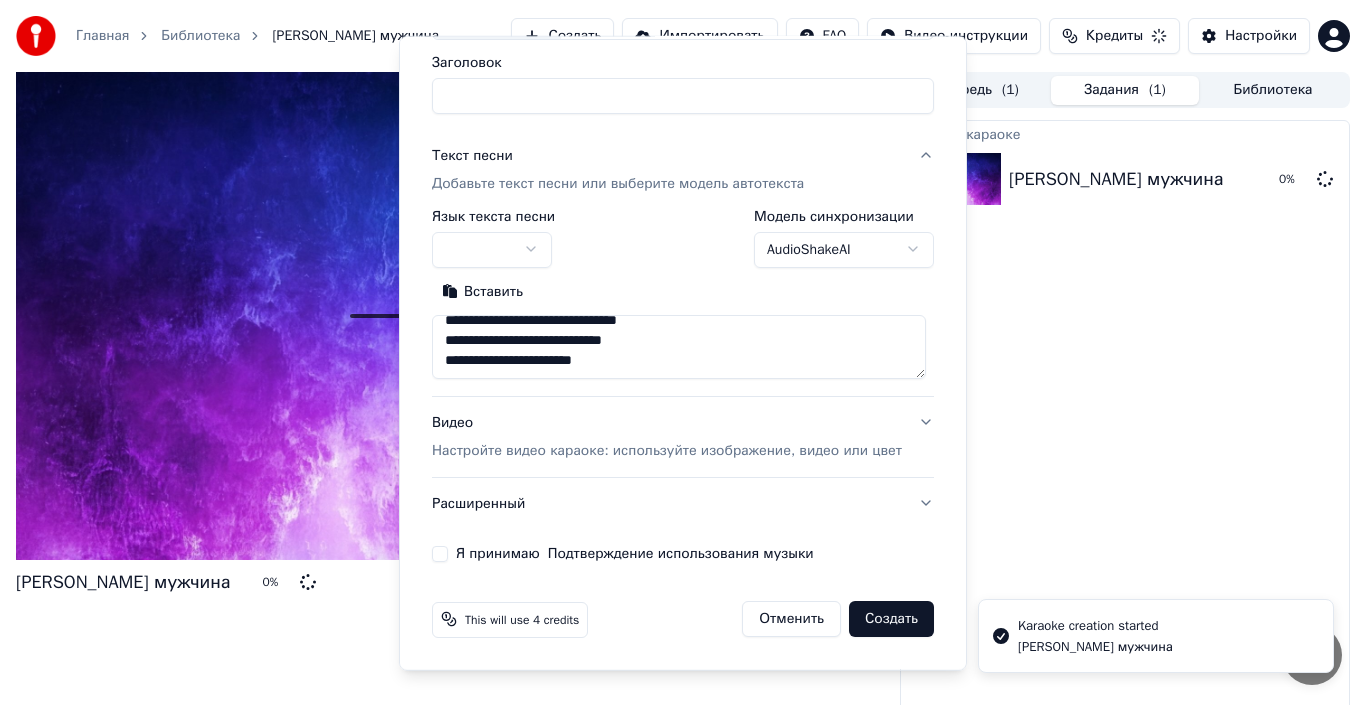 type 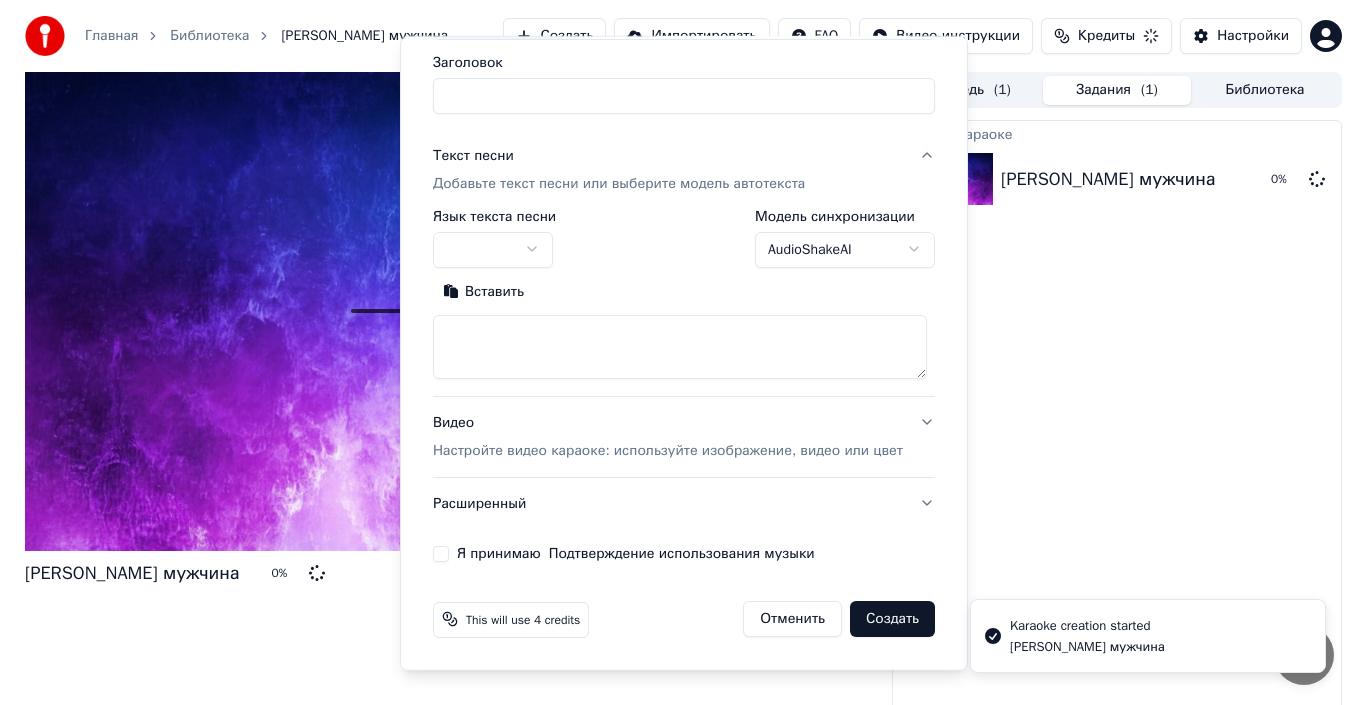 scroll, scrollTop: 0, scrollLeft: 0, axis: both 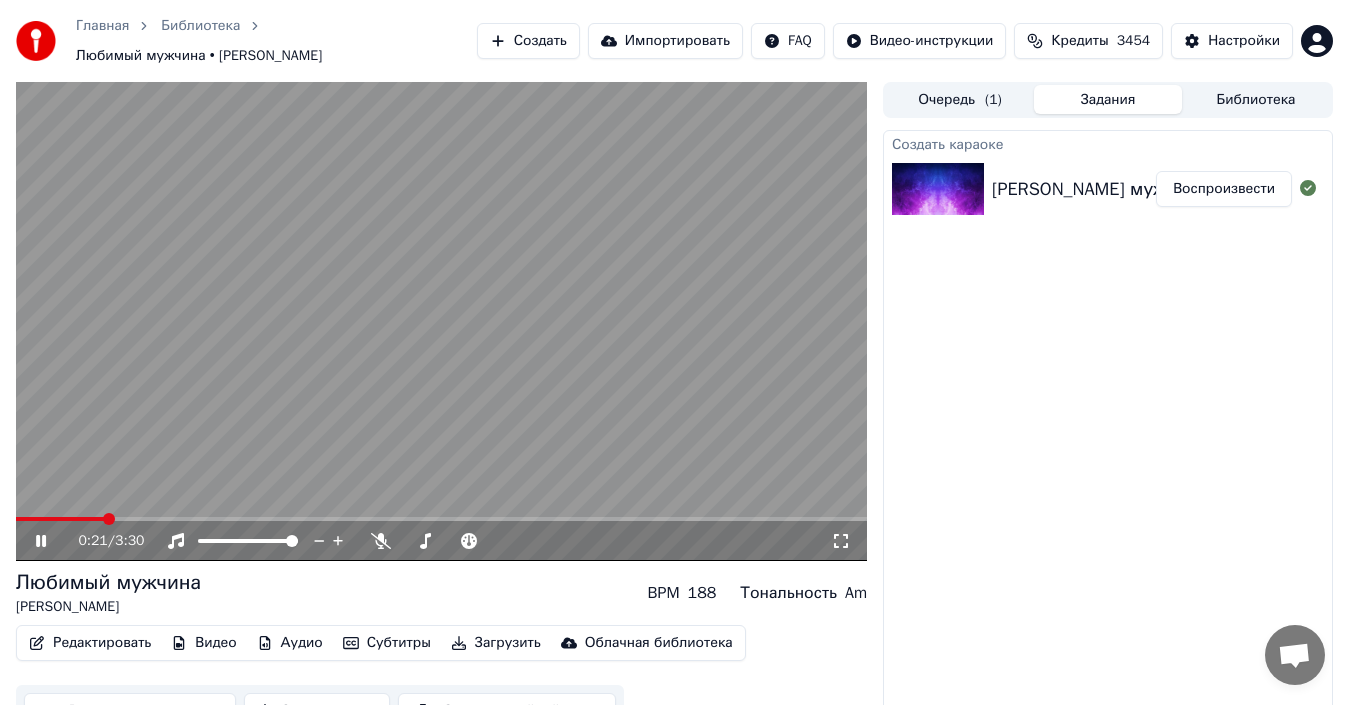 click 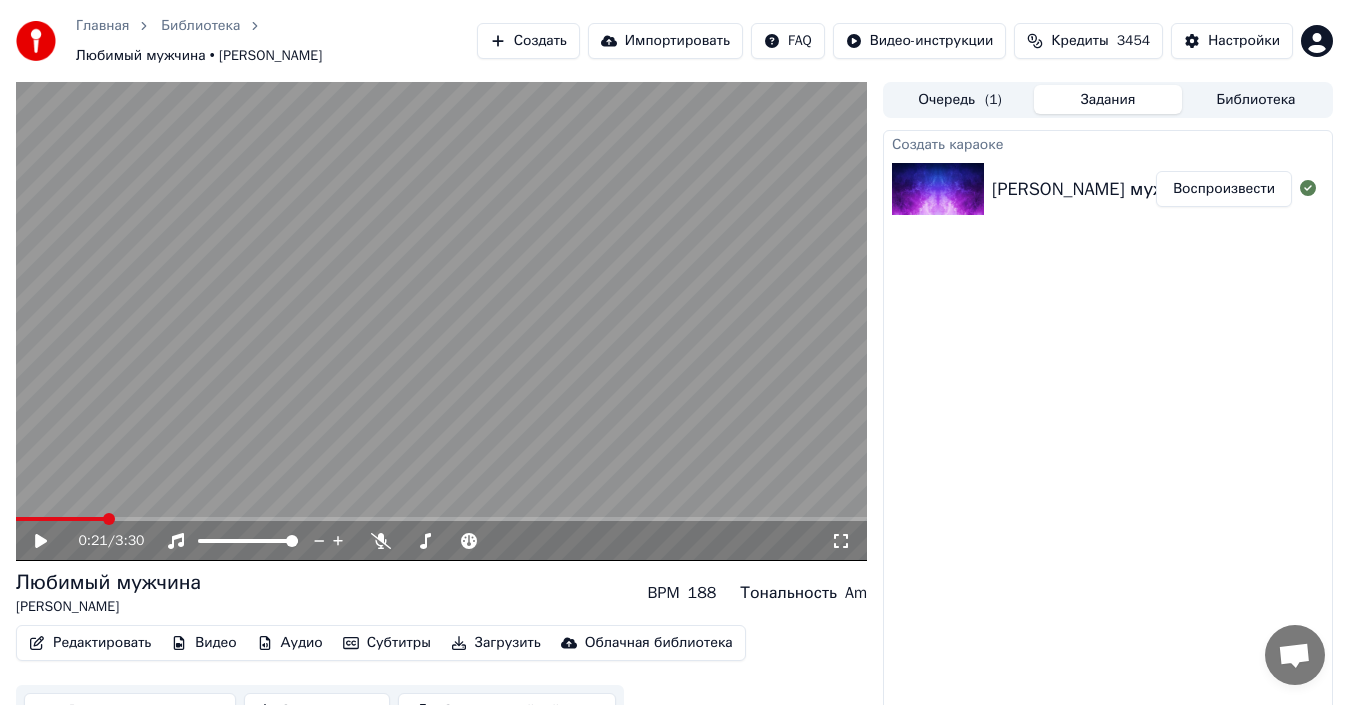 click 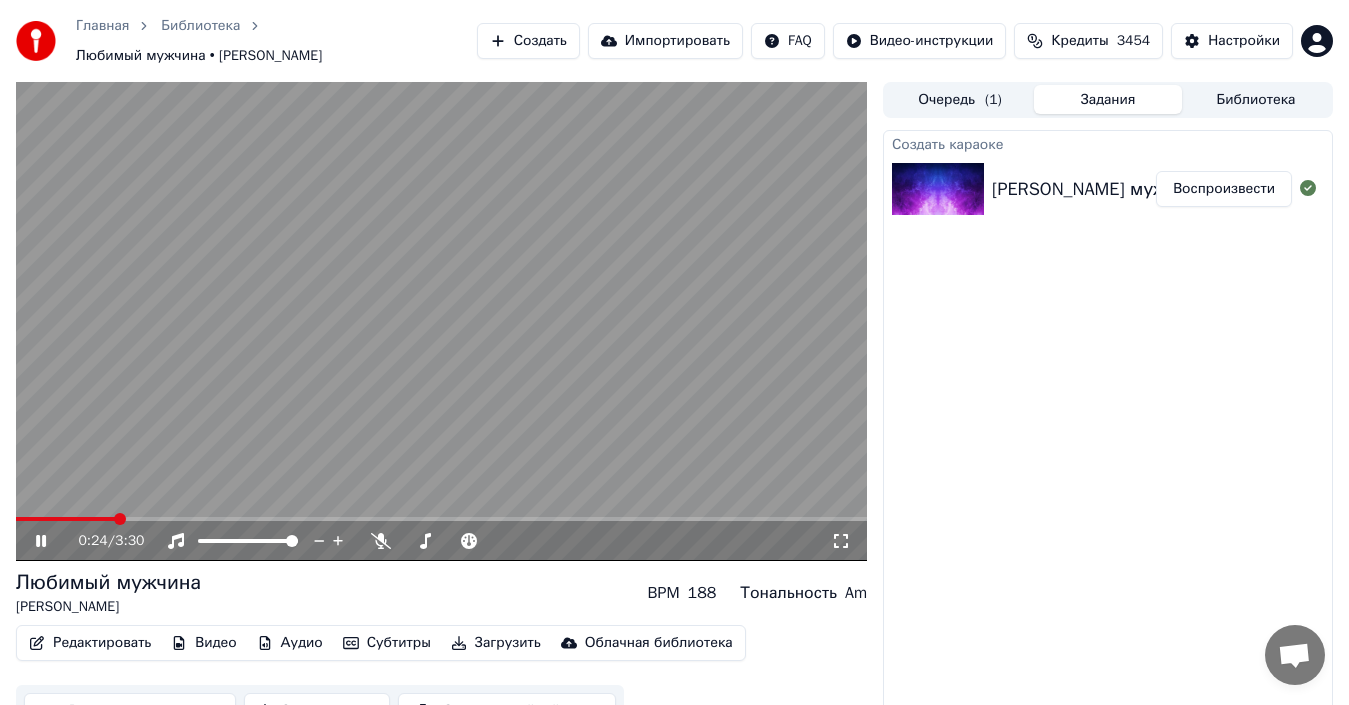 click 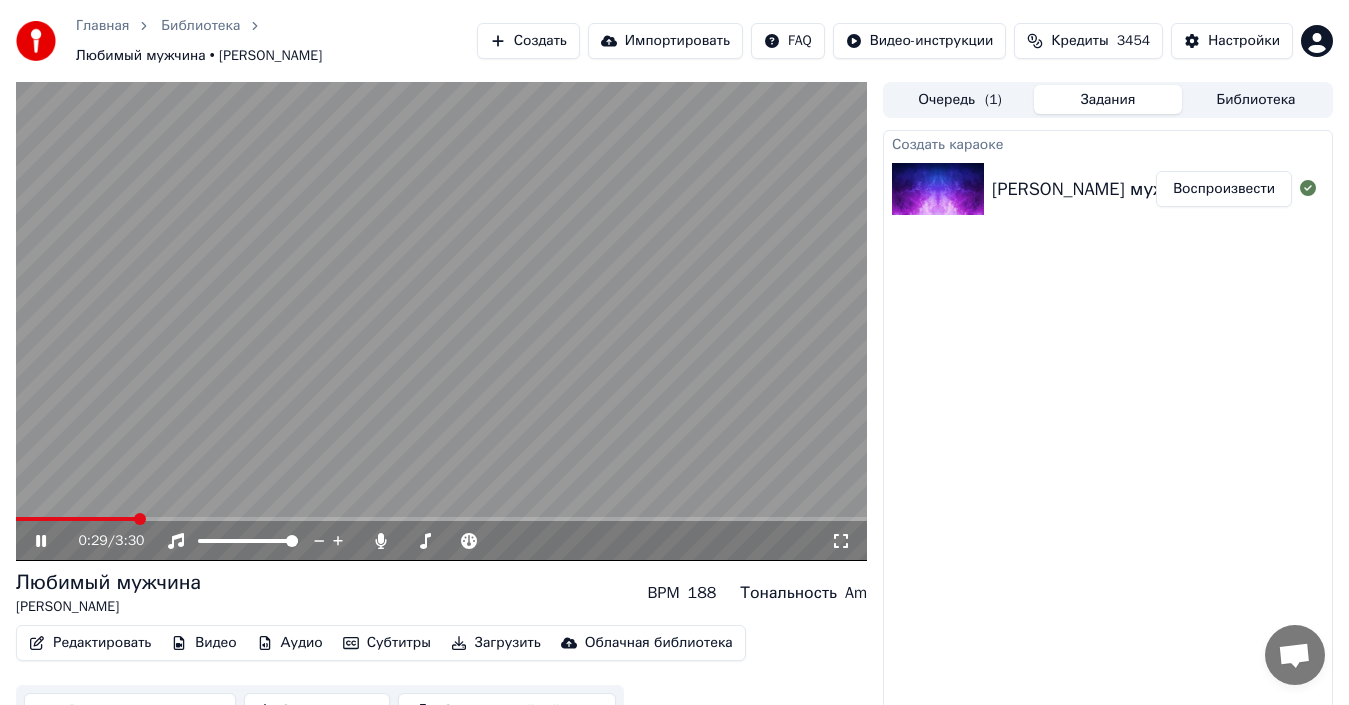 click 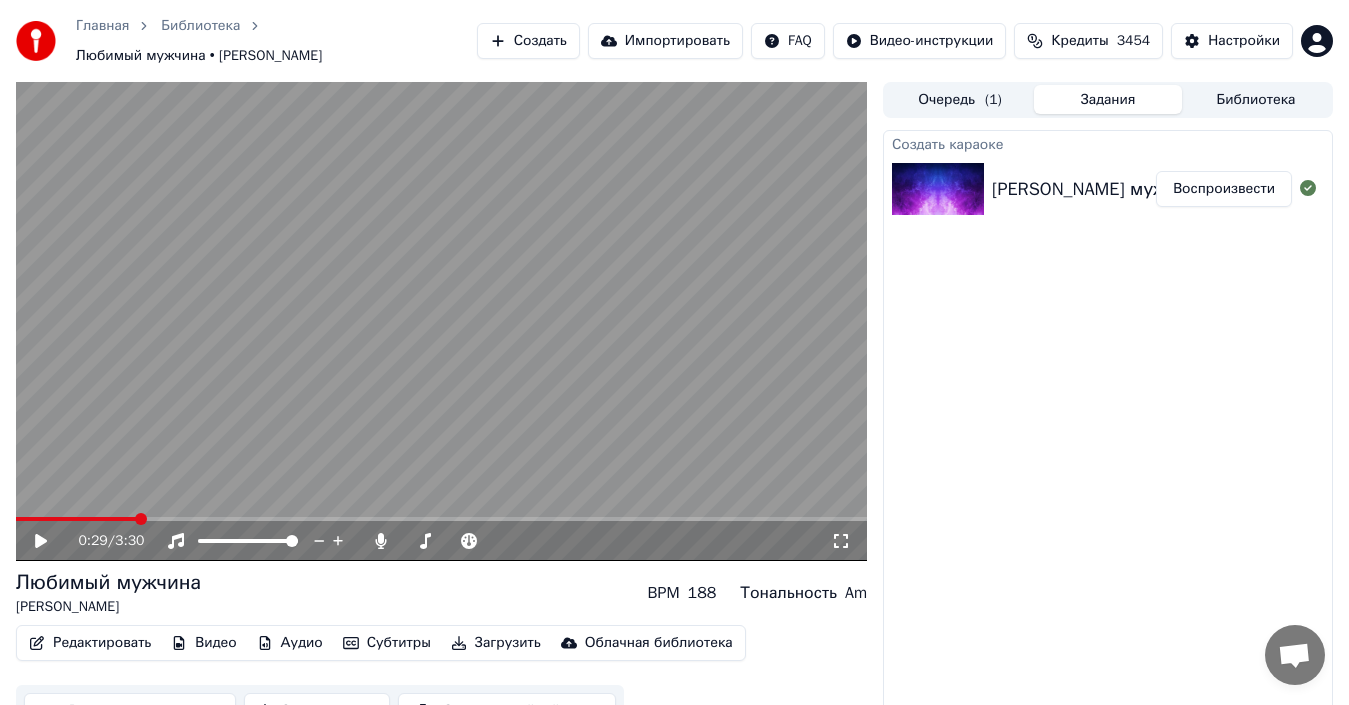 click at bounding box center [76, 519] 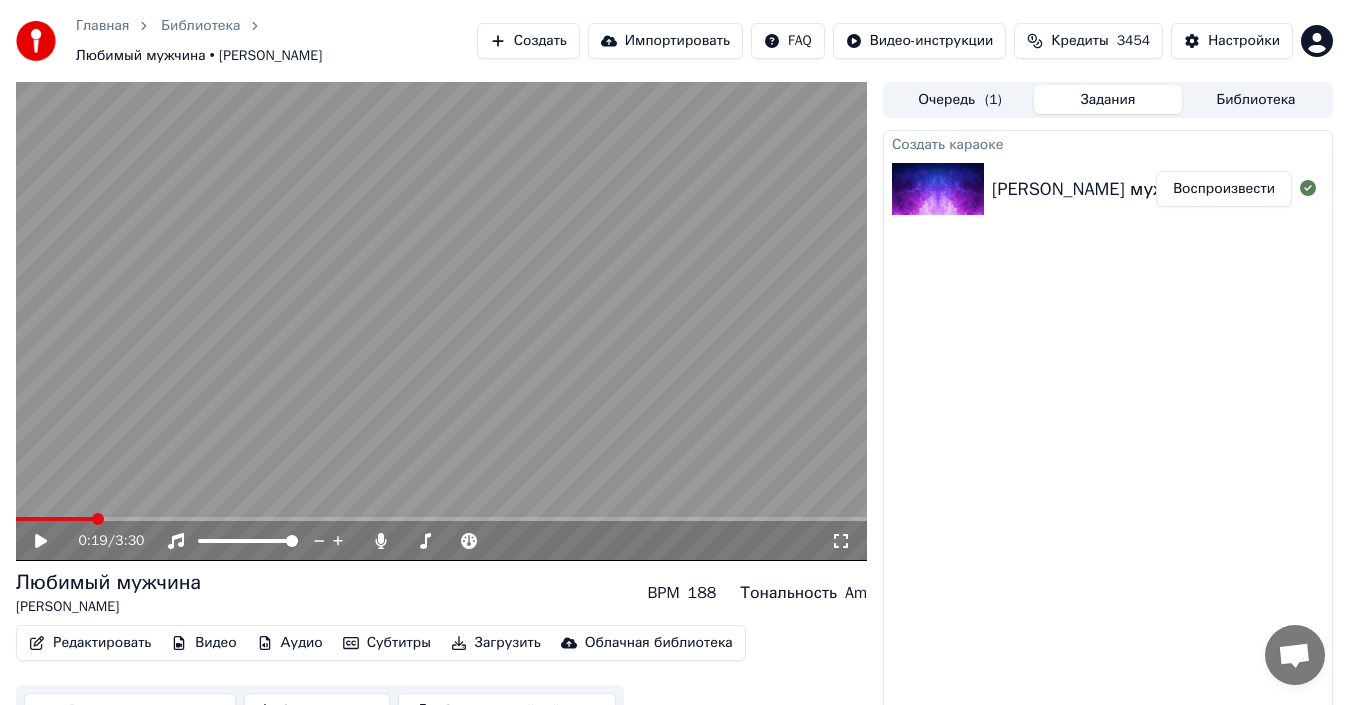 click 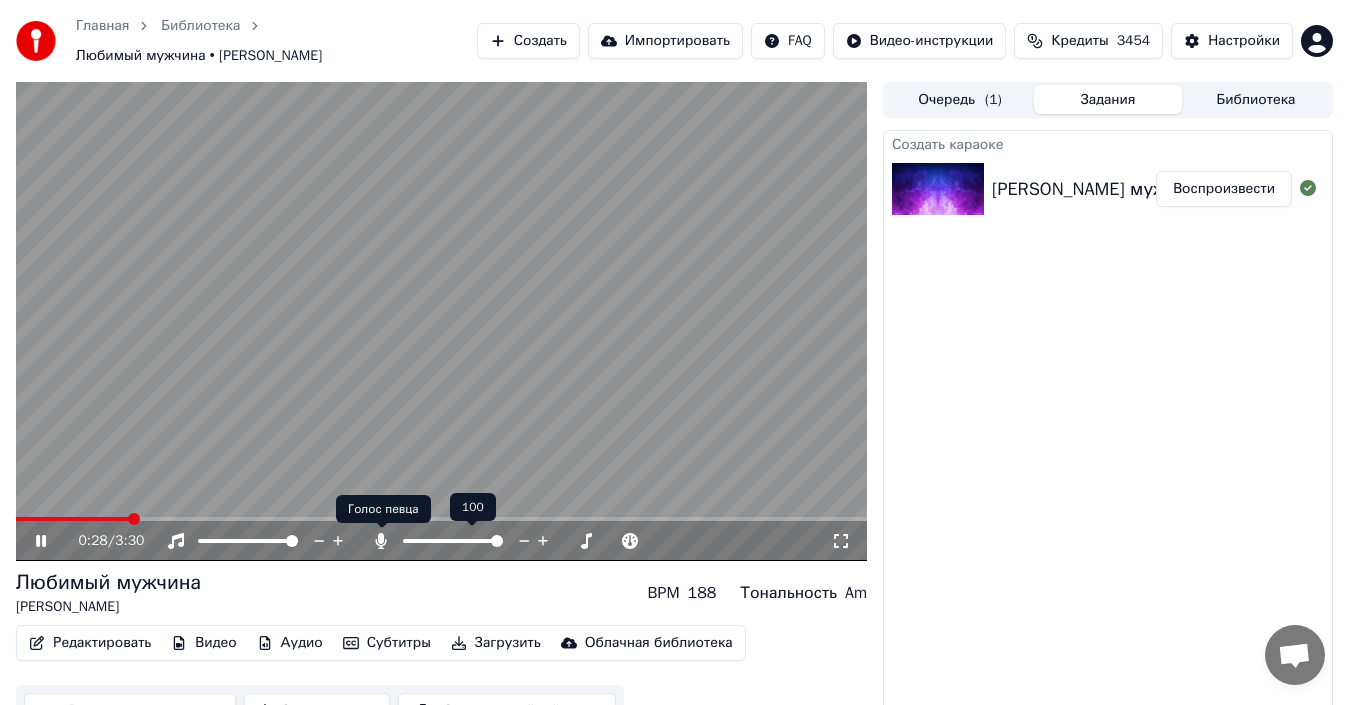 click 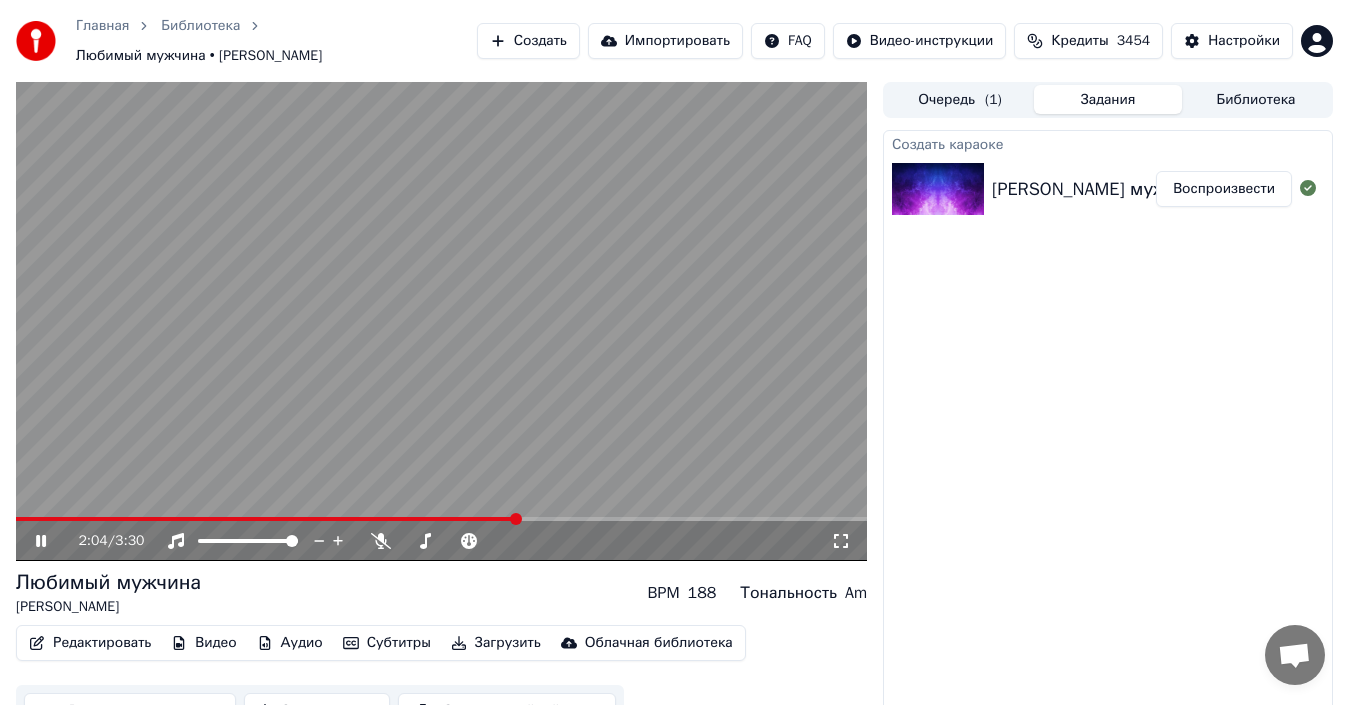 click at bounding box center [516, 519] 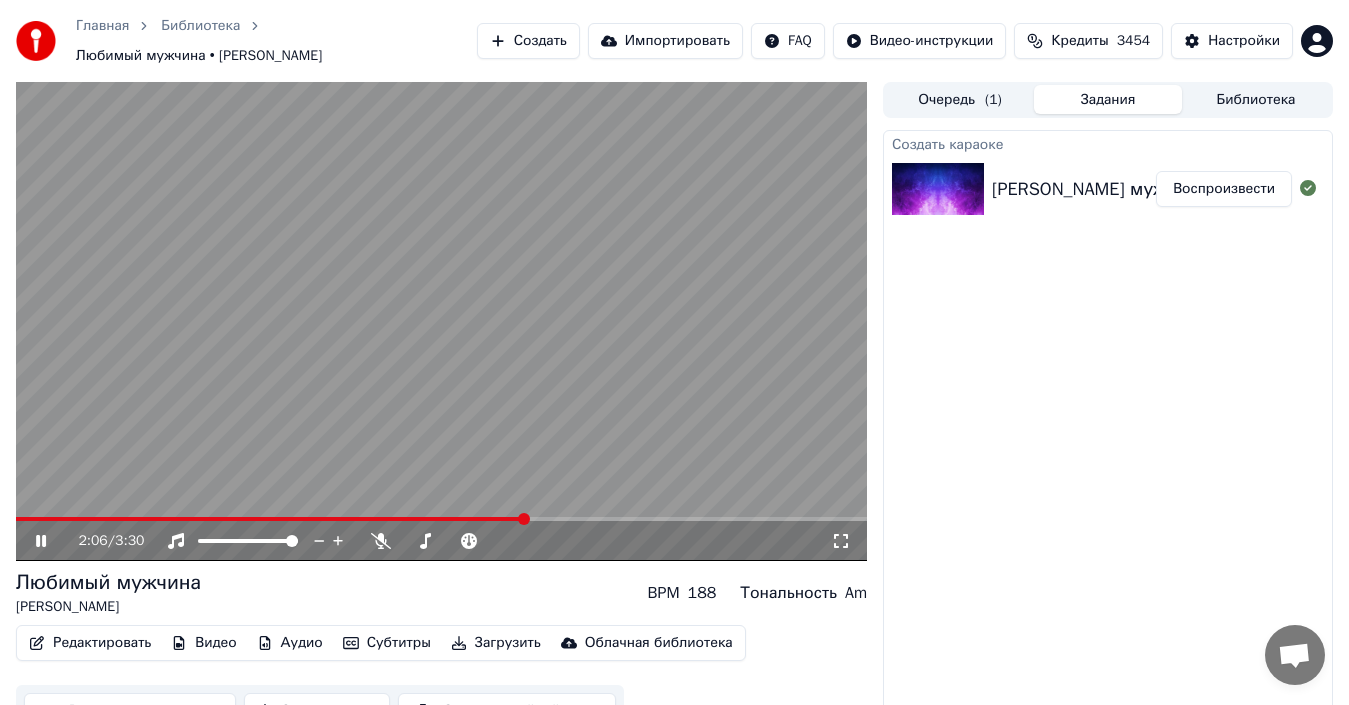 click 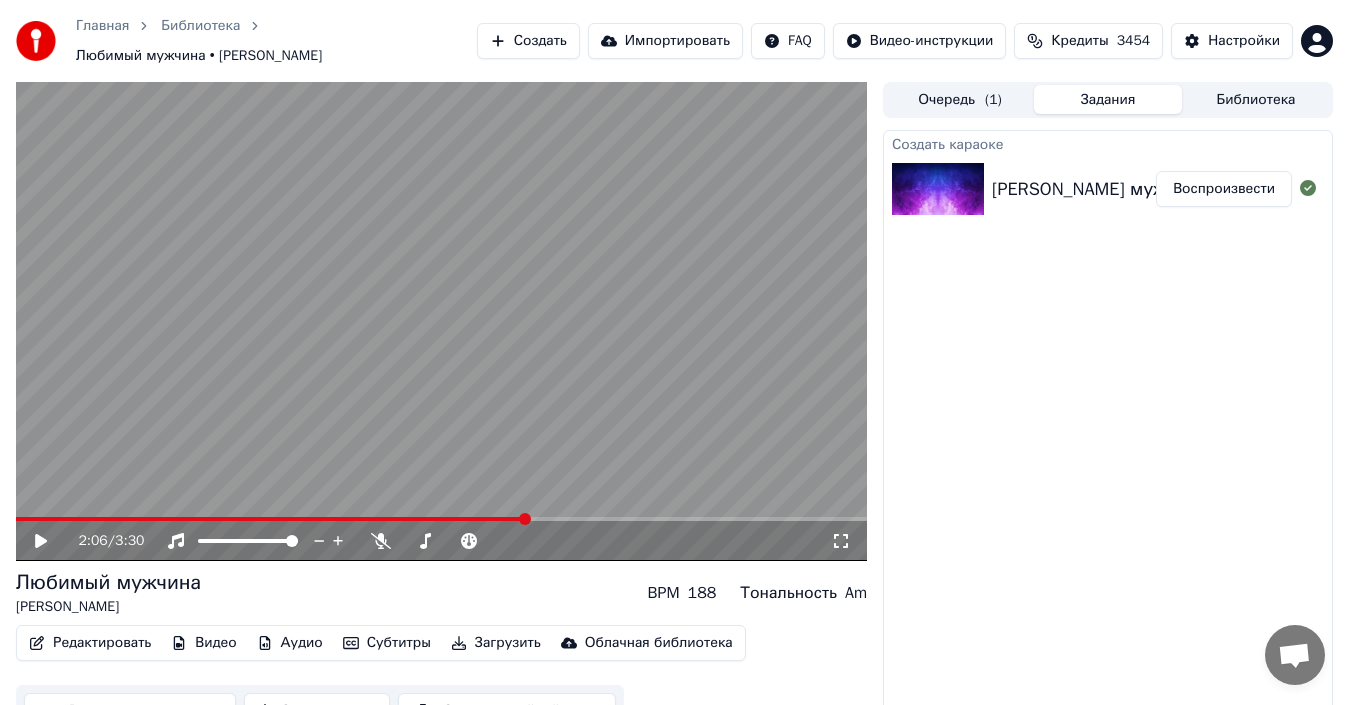 click 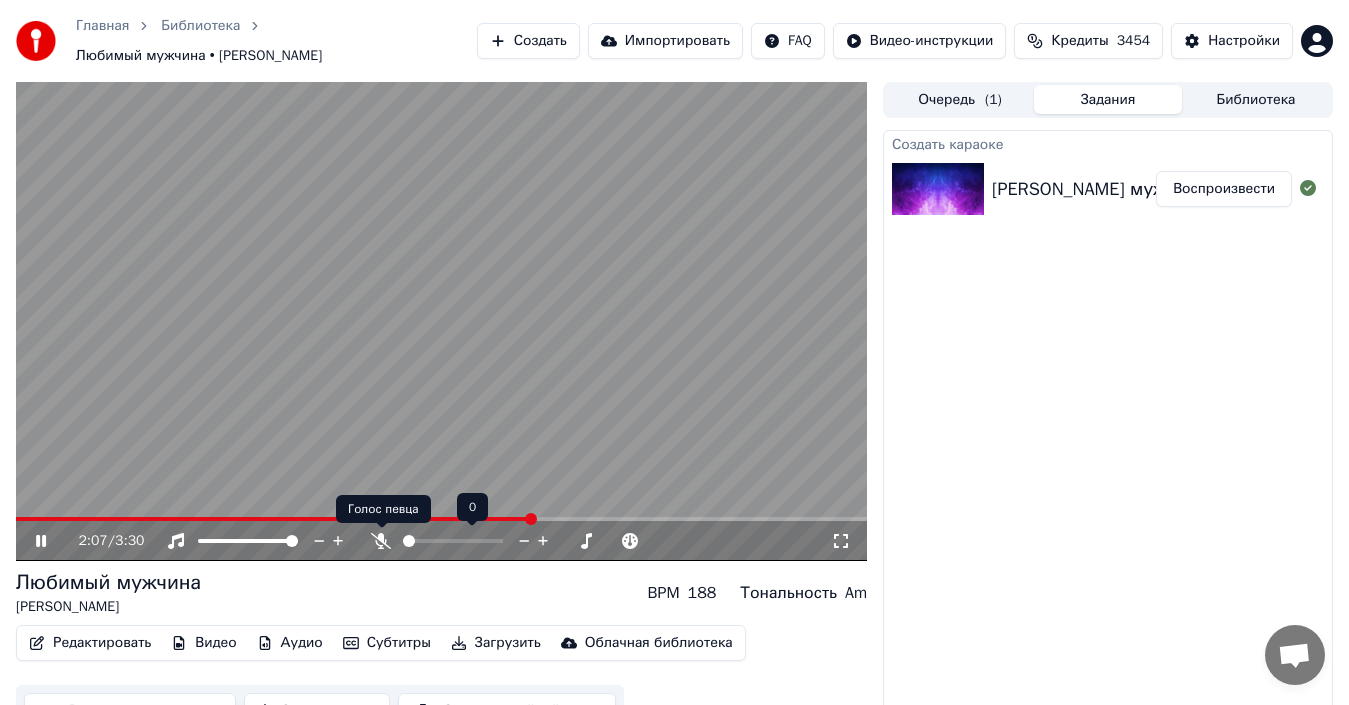 click 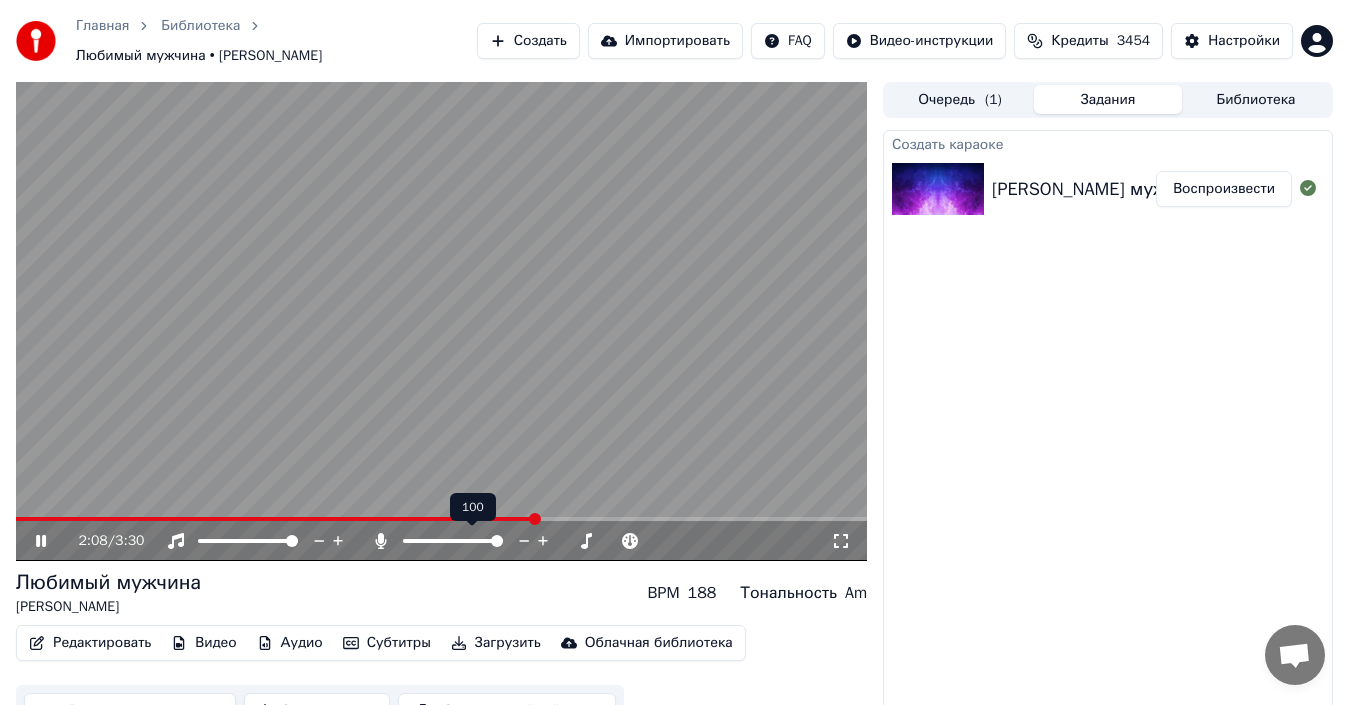 click 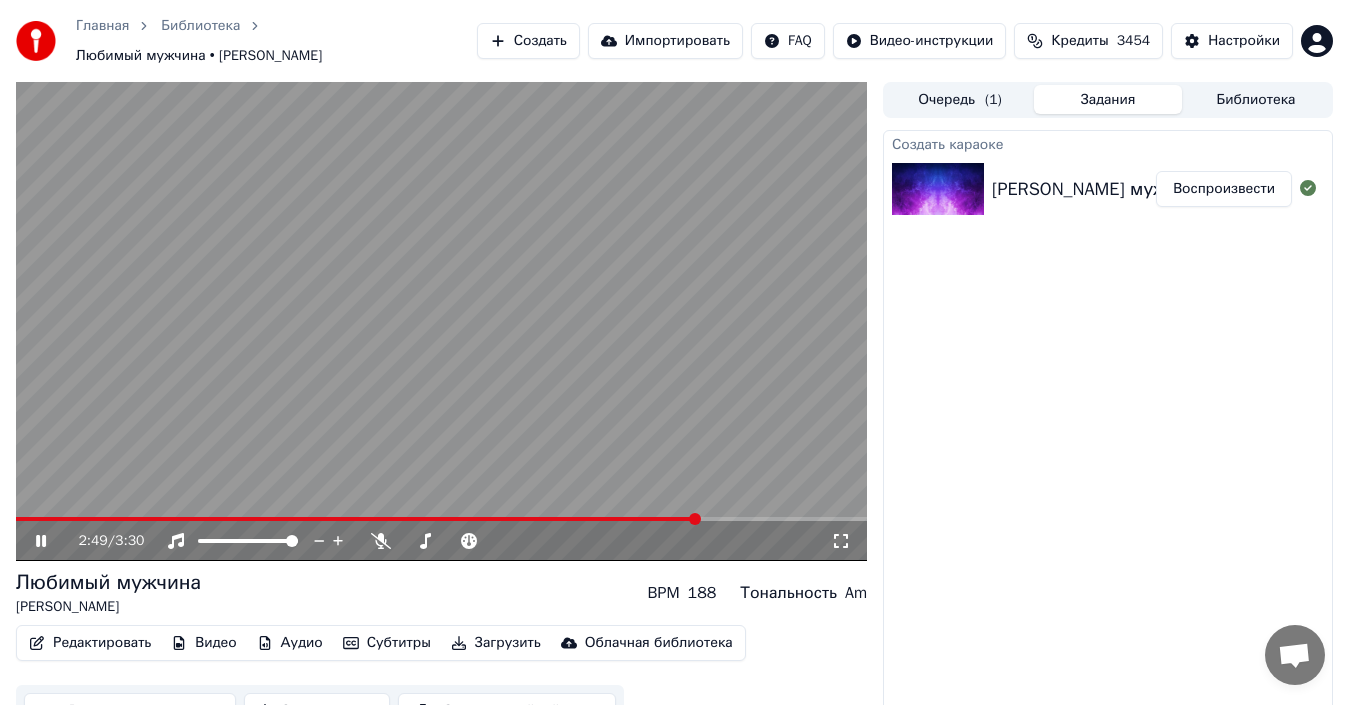 click at bounding box center [695, 519] 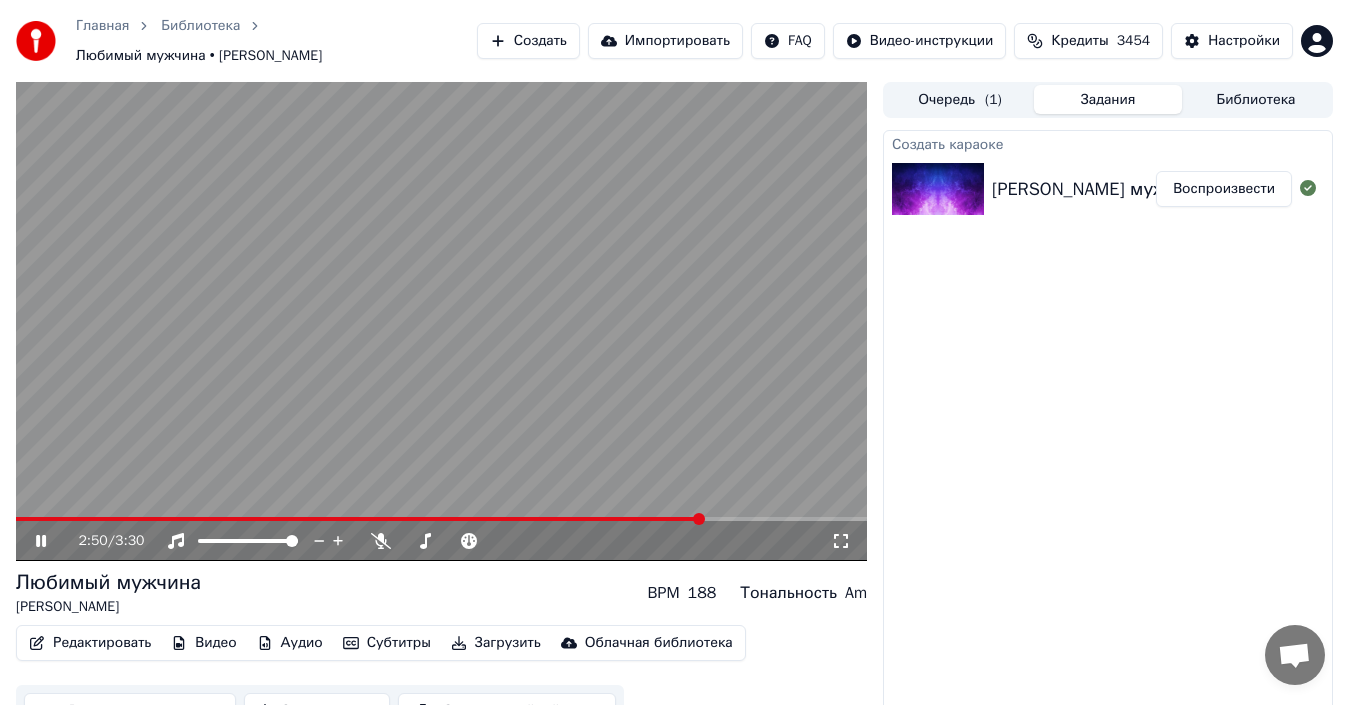 click 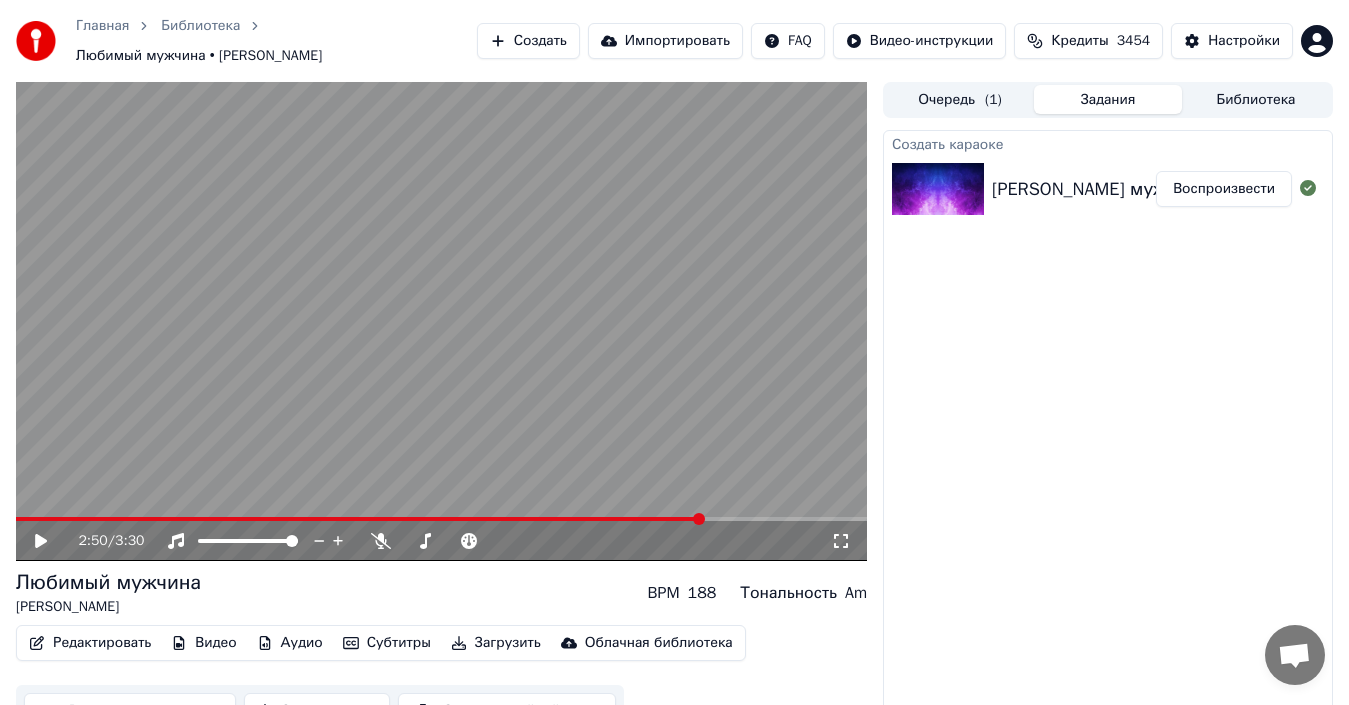 click 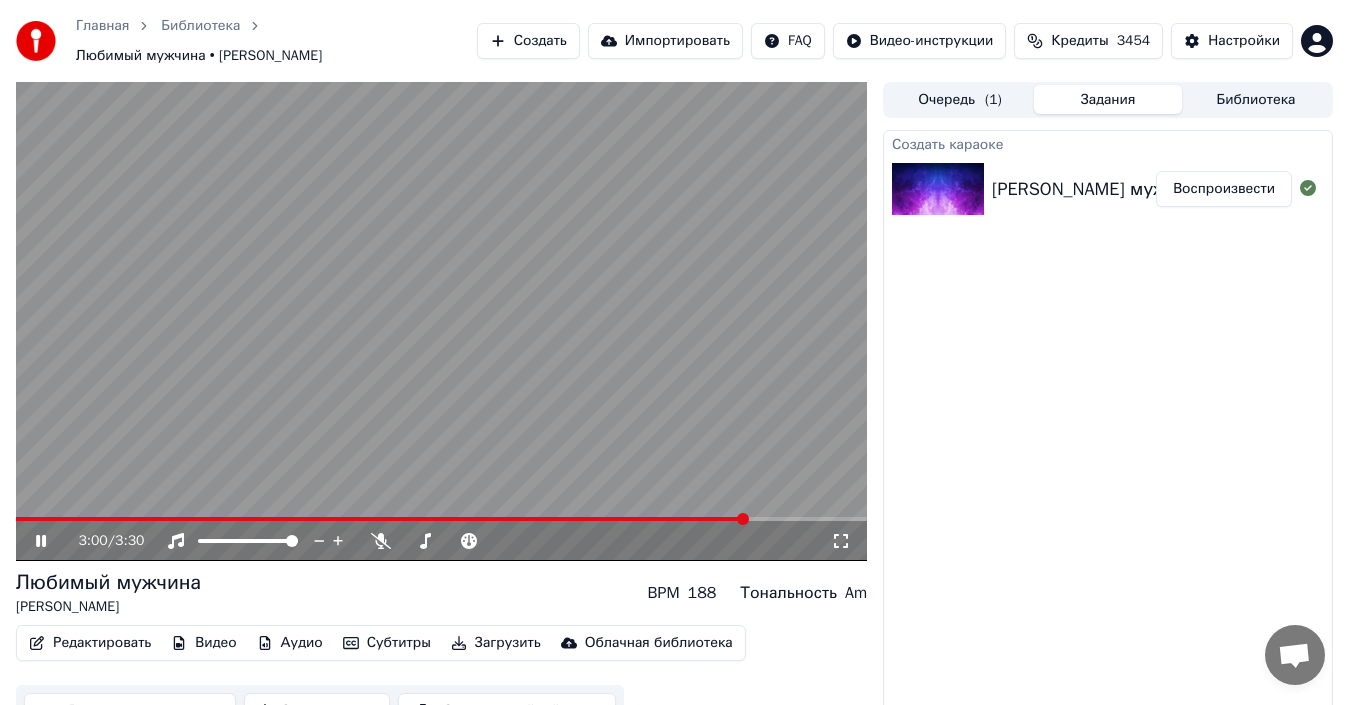 click 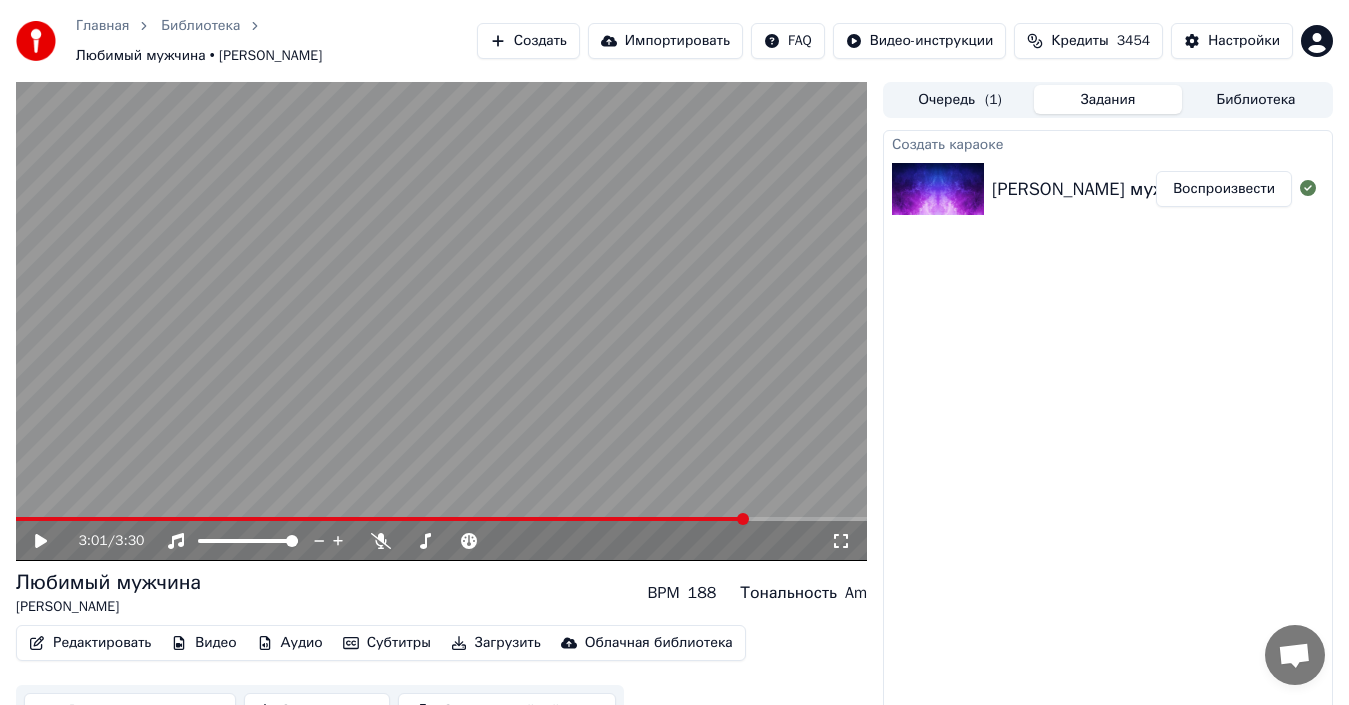 click on "Создать" at bounding box center (528, 41) 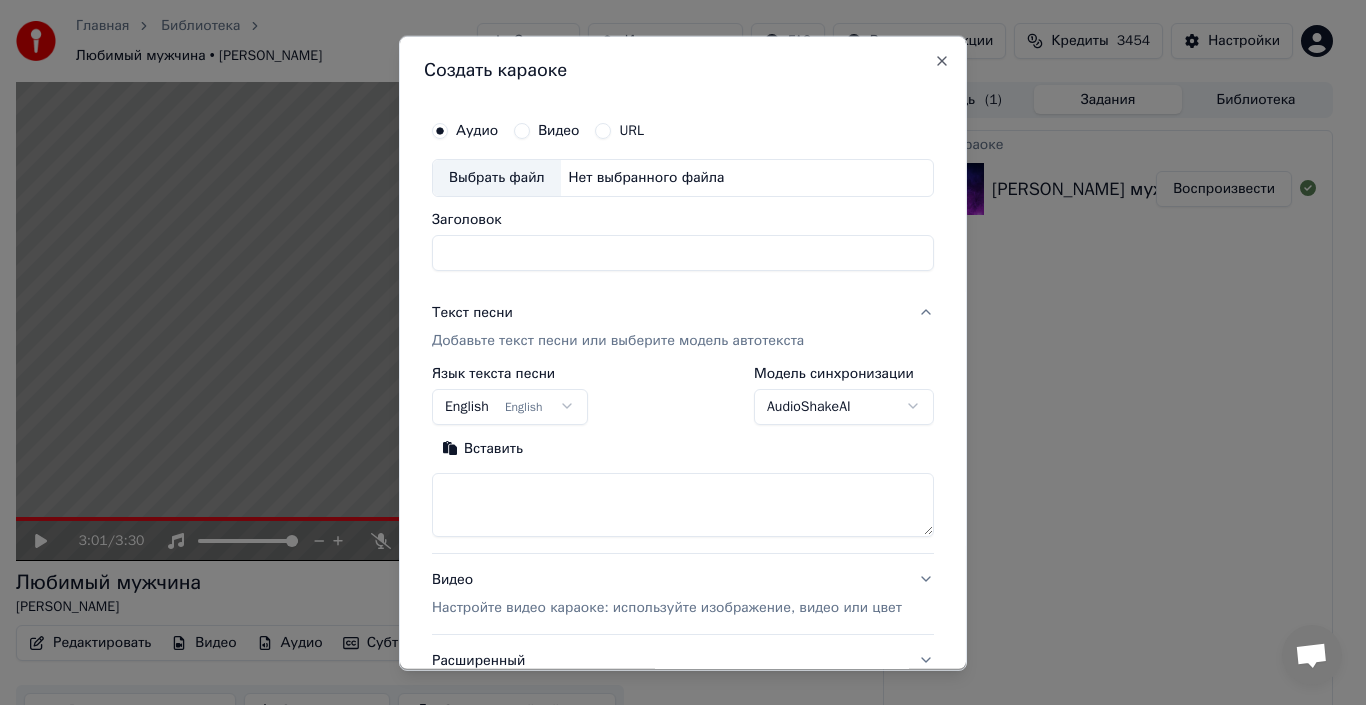 click on "URL" at bounding box center [603, 130] 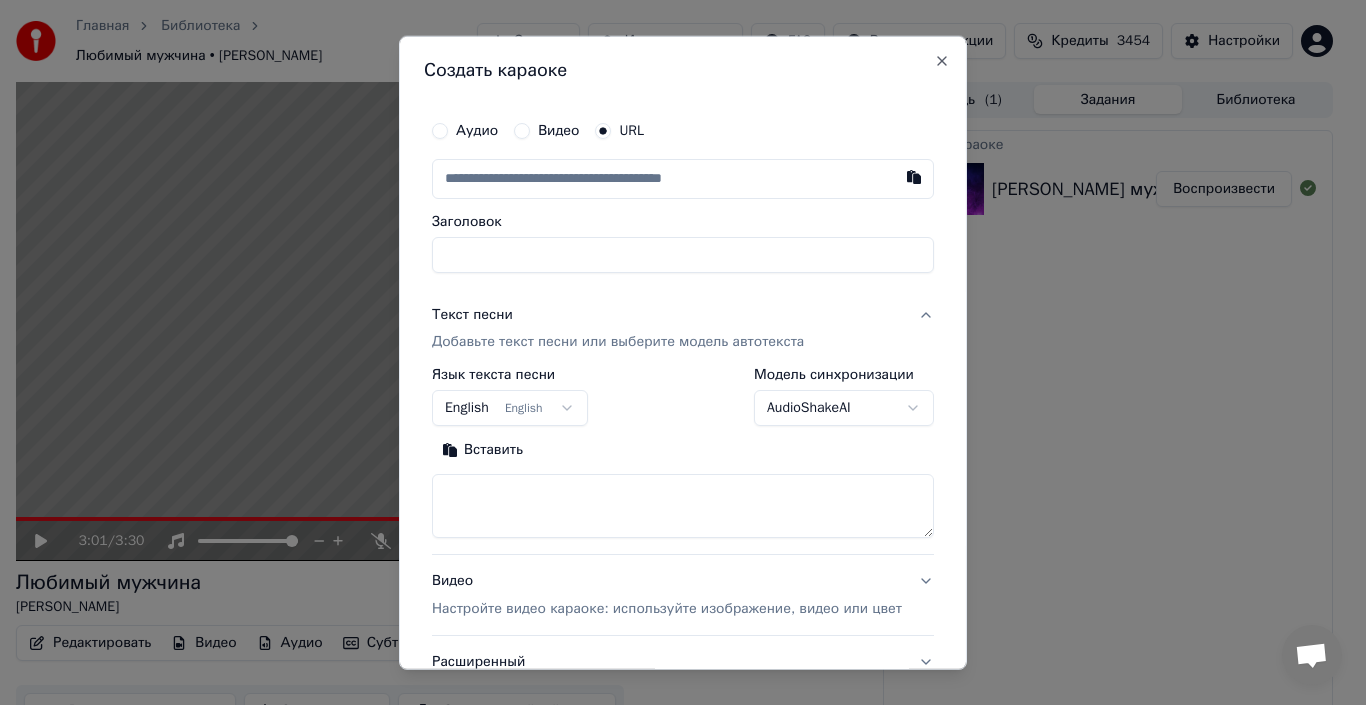 click at bounding box center (683, 178) 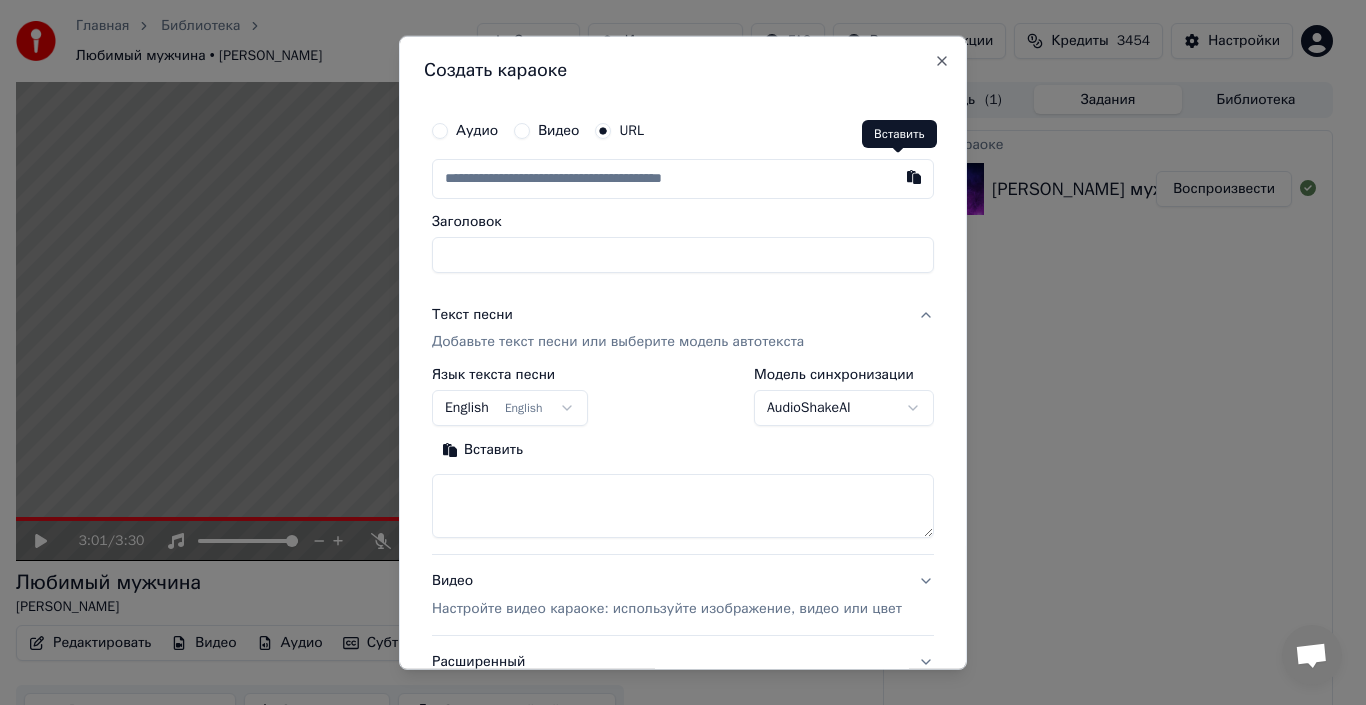 click at bounding box center (914, 176) 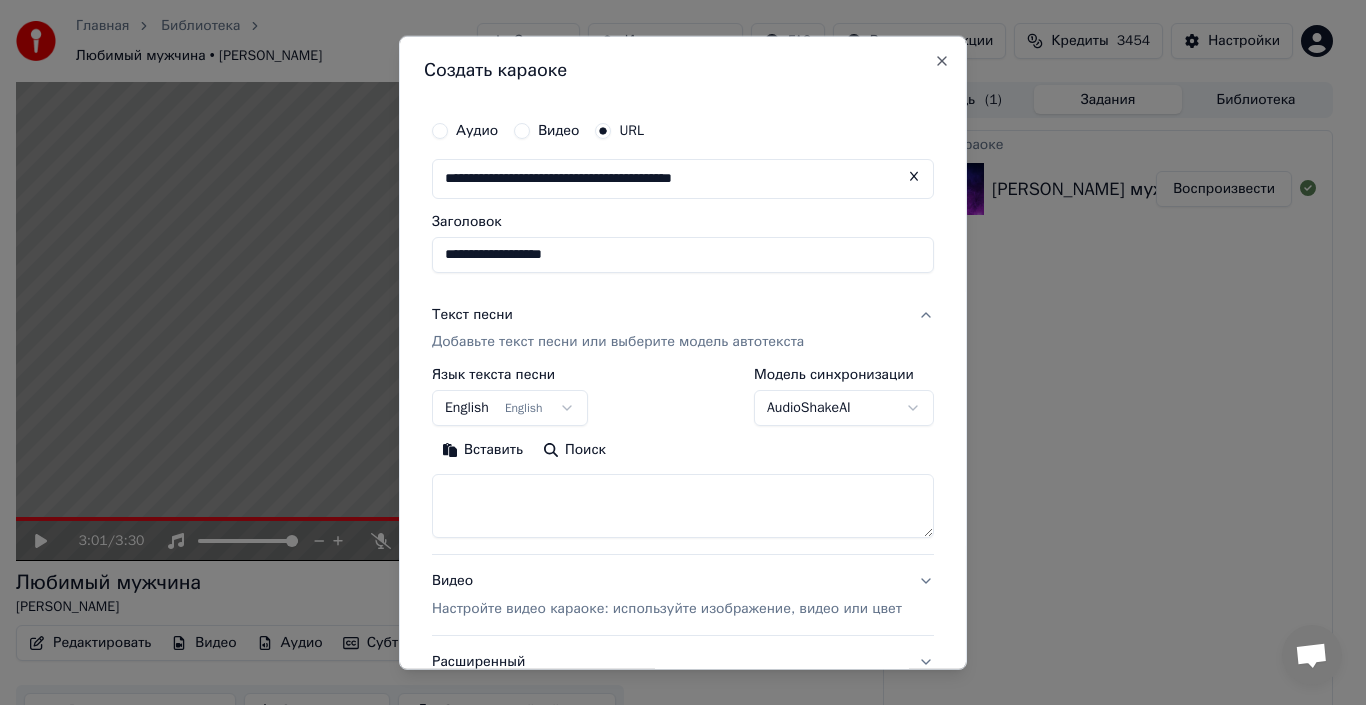 click on "**********" at bounding box center (683, 254) 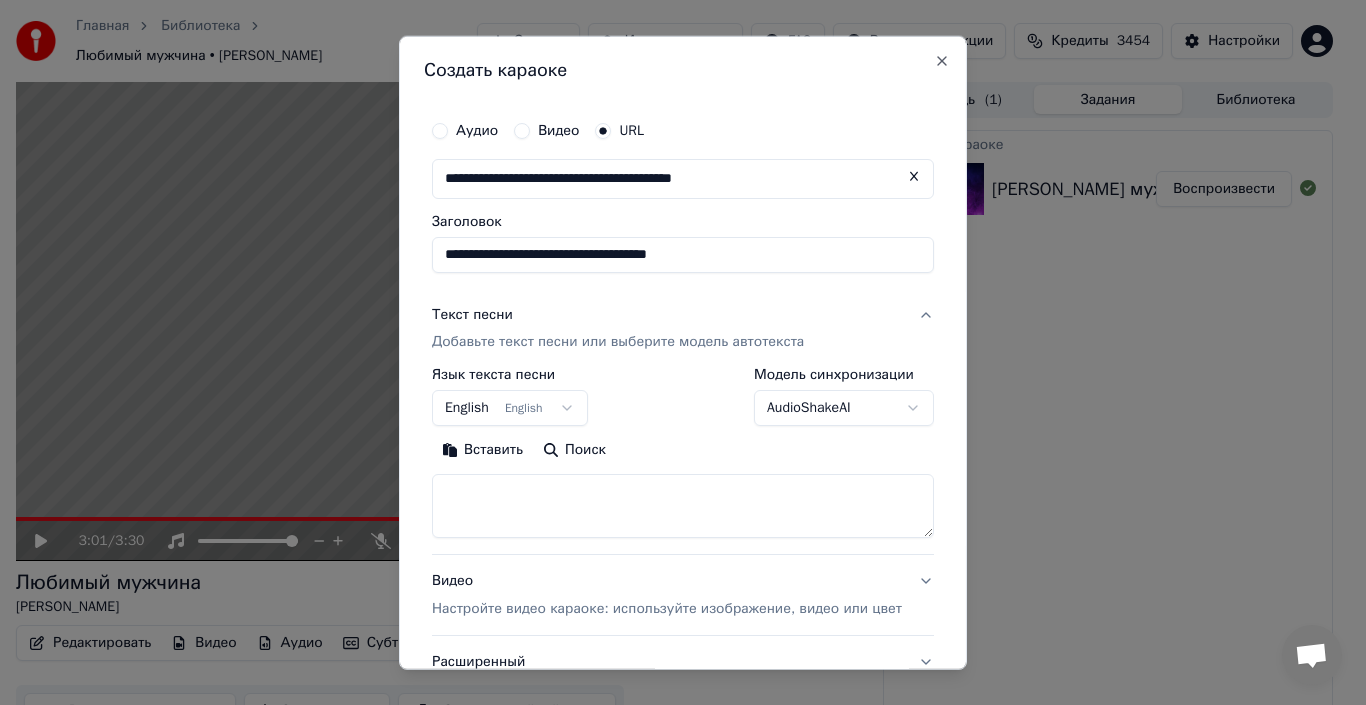type on "**********" 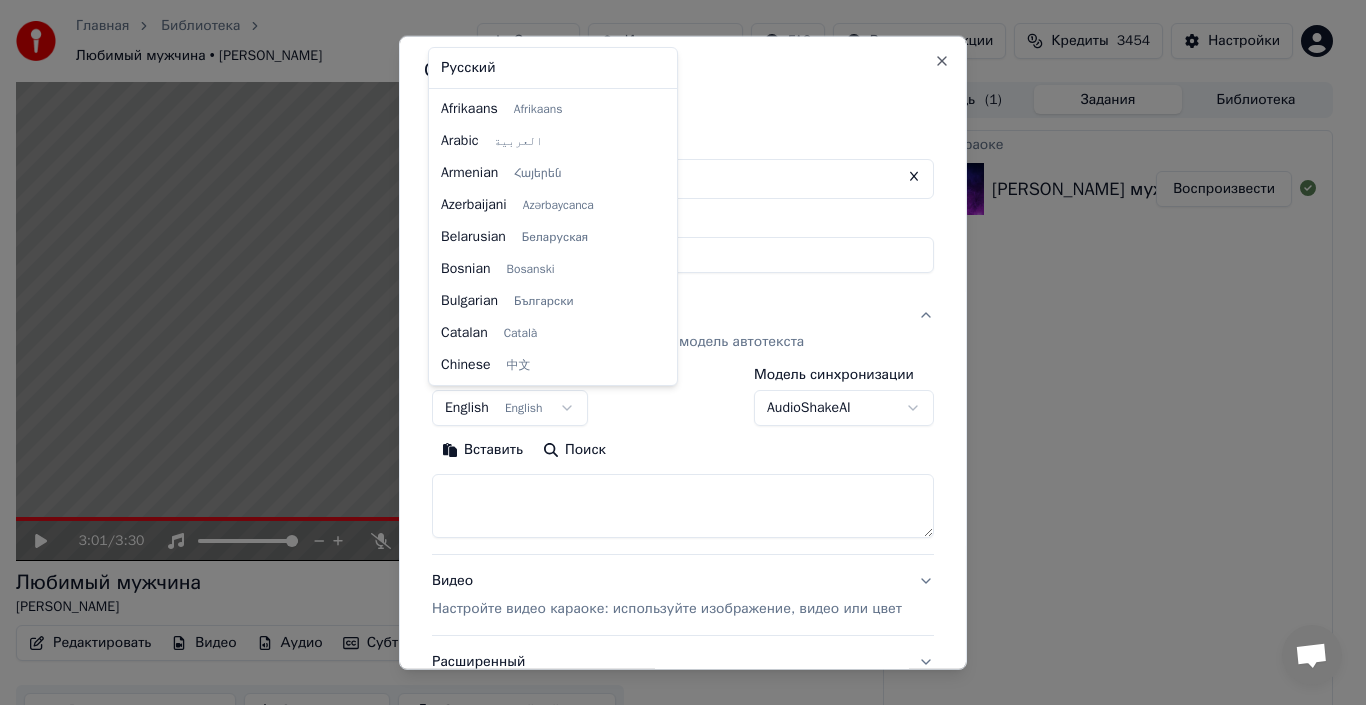 scroll, scrollTop: 160, scrollLeft: 0, axis: vertical 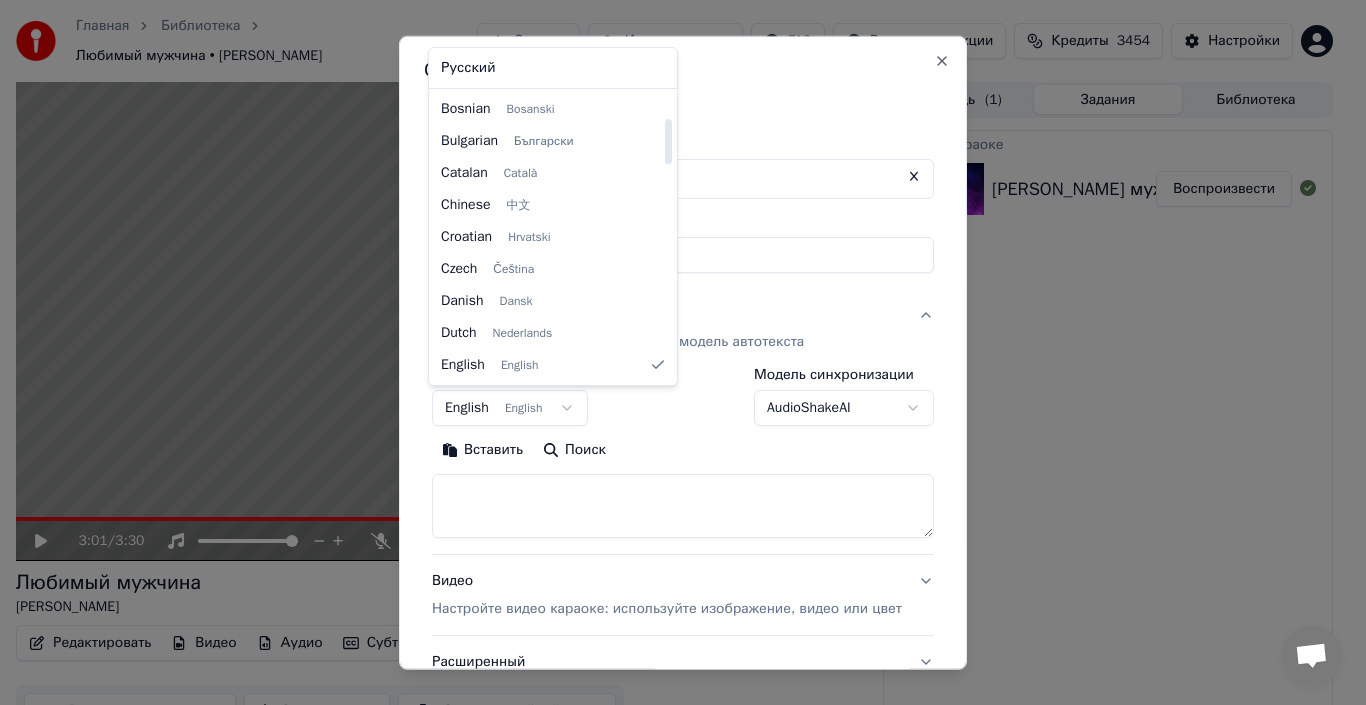 select on "**" 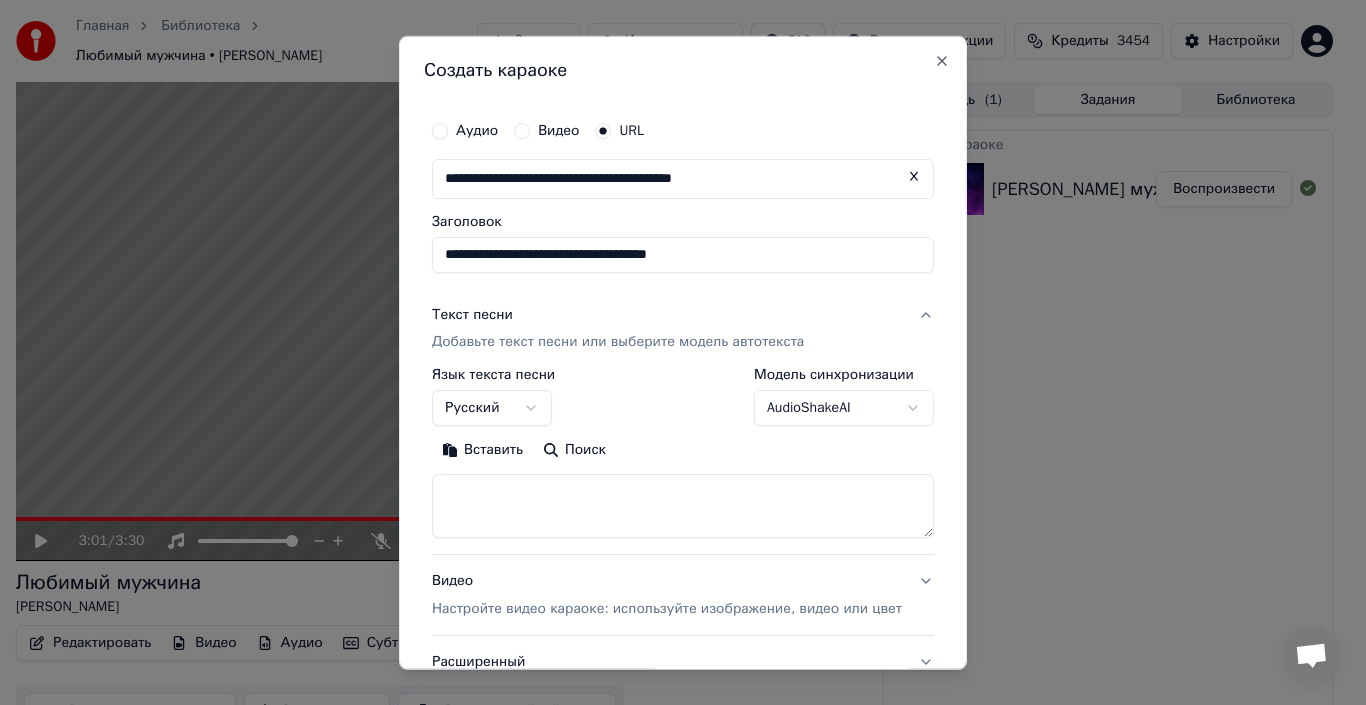 click on "Вставить" at bounding box center [482, 450] 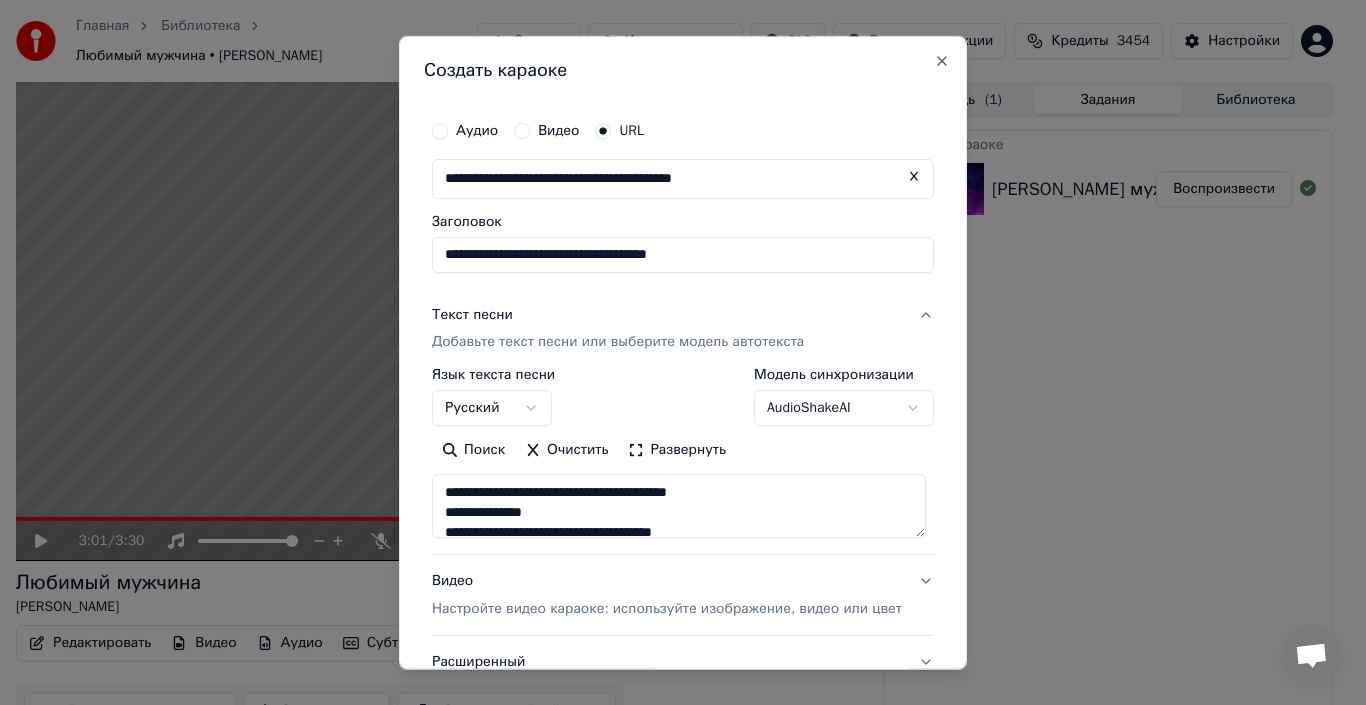 type on "**********" 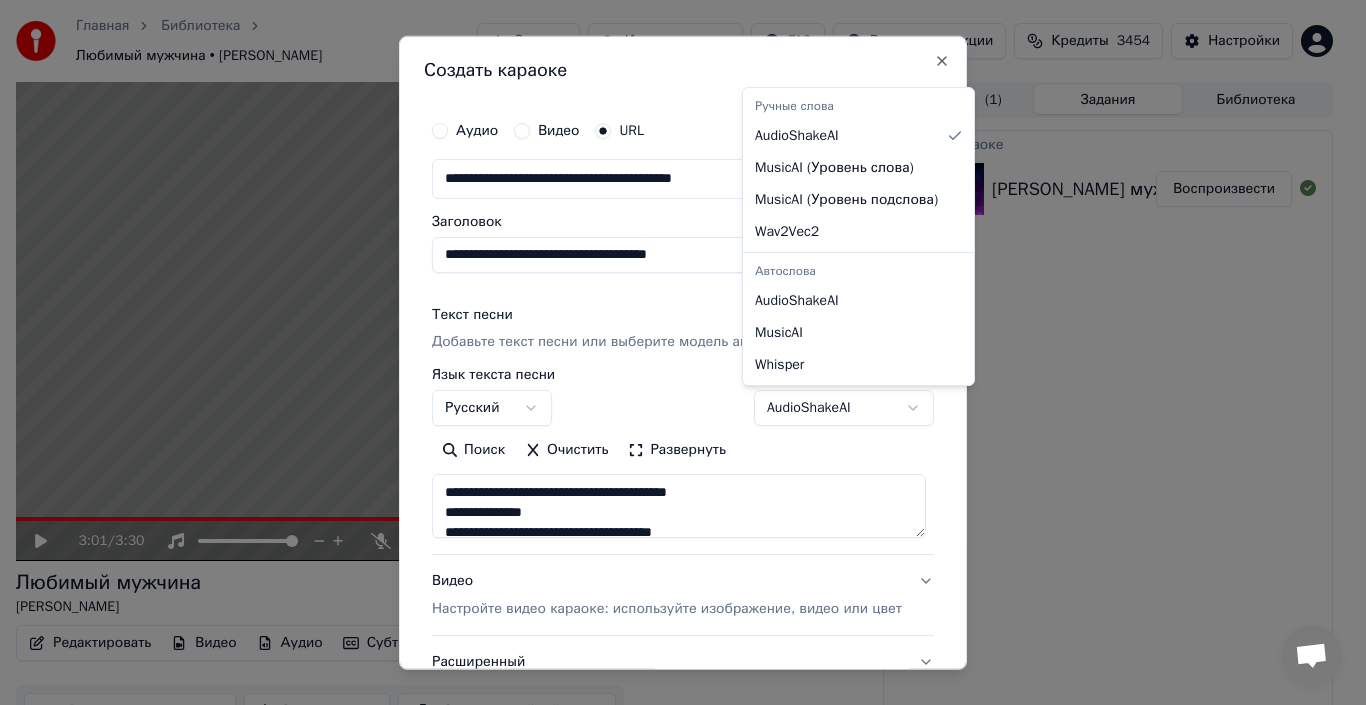 select on "********" 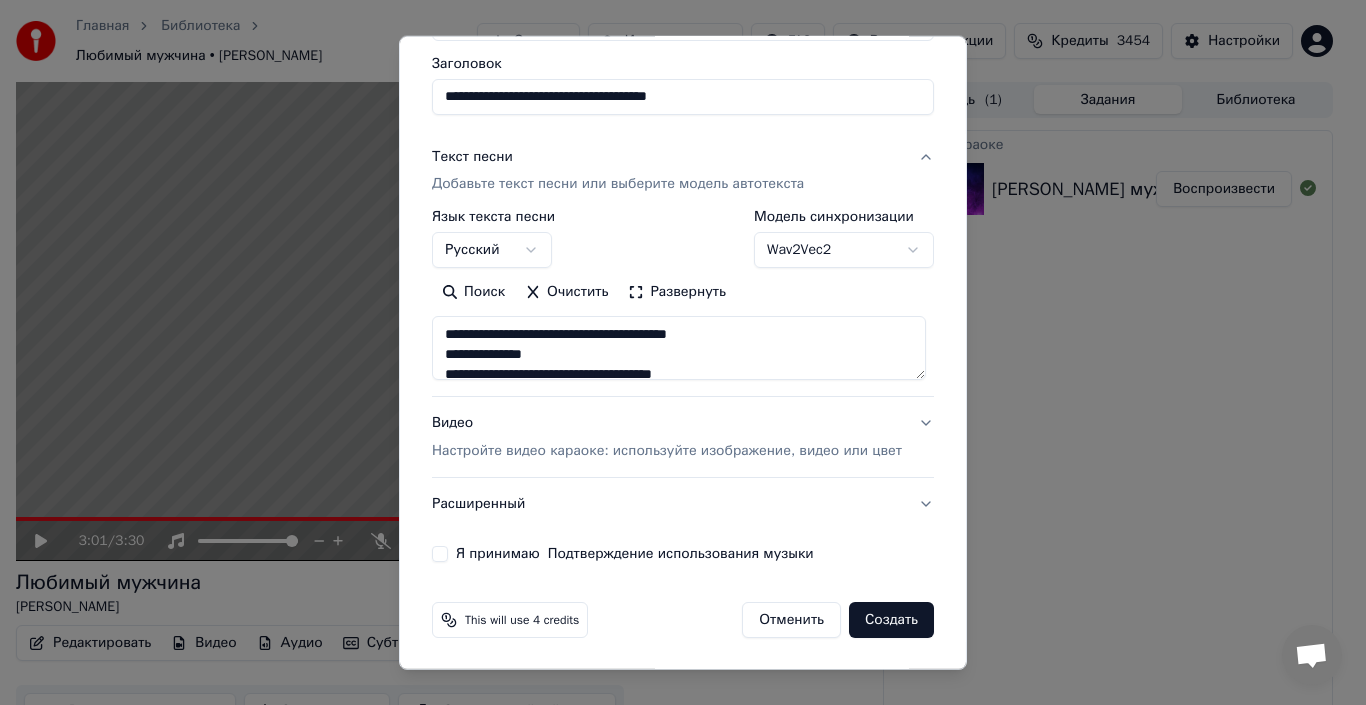 scroll, scrollTop: 159, scrollLeft: 0, axis: vertical 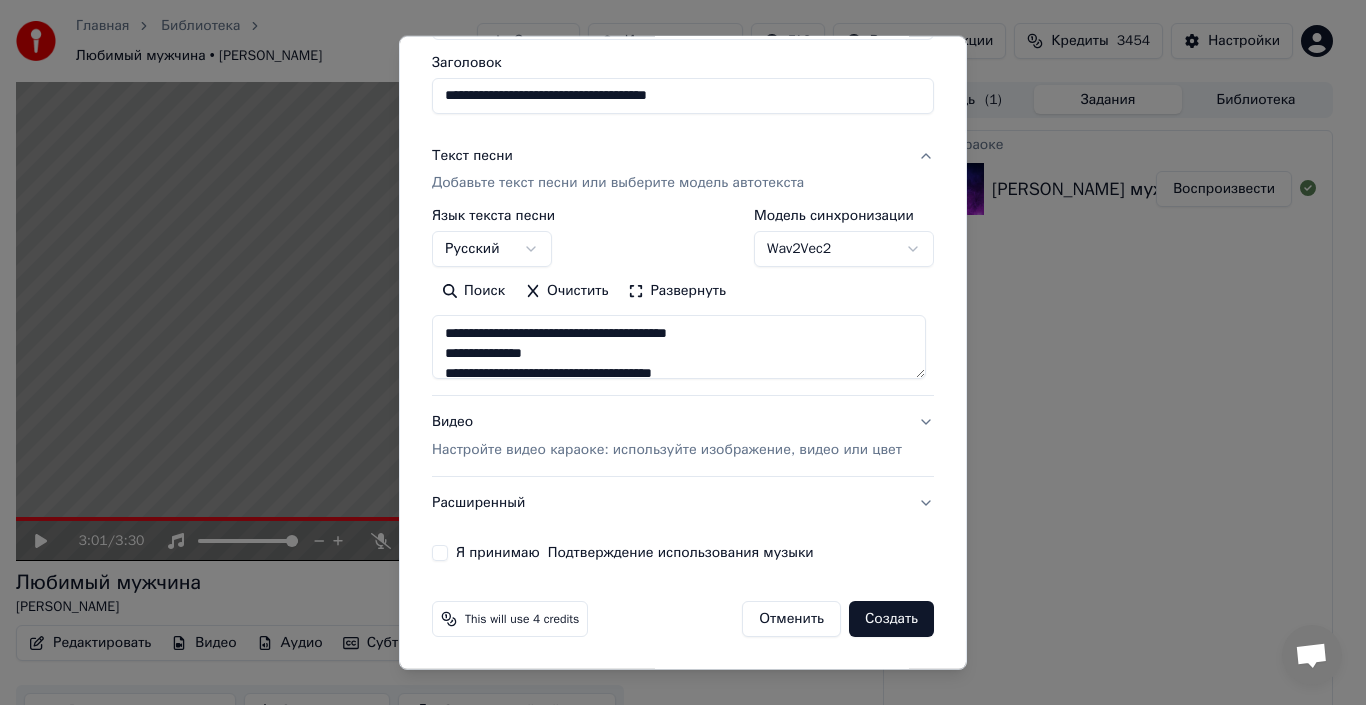 click on "Я принимаю   Подтверждение использования музыки" at bounding box center [440, 553] 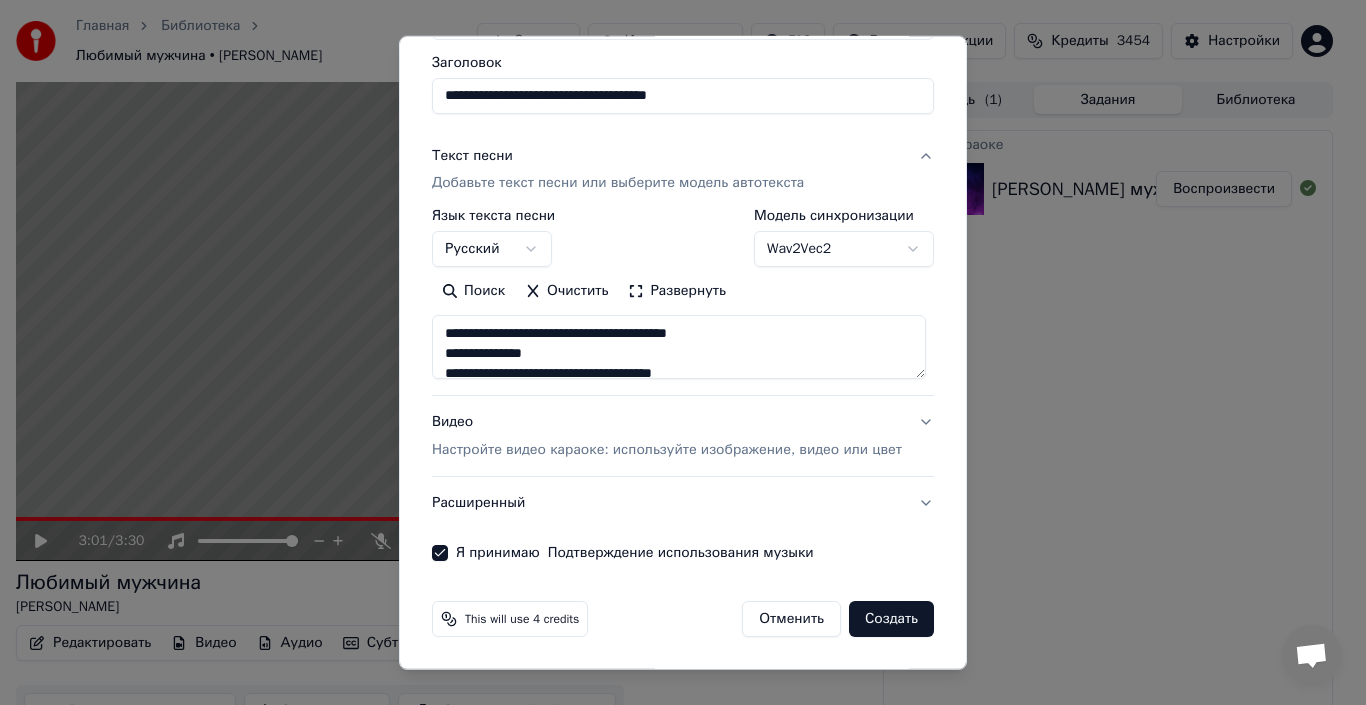 click on "Создать" at bounding box center [891, 619] 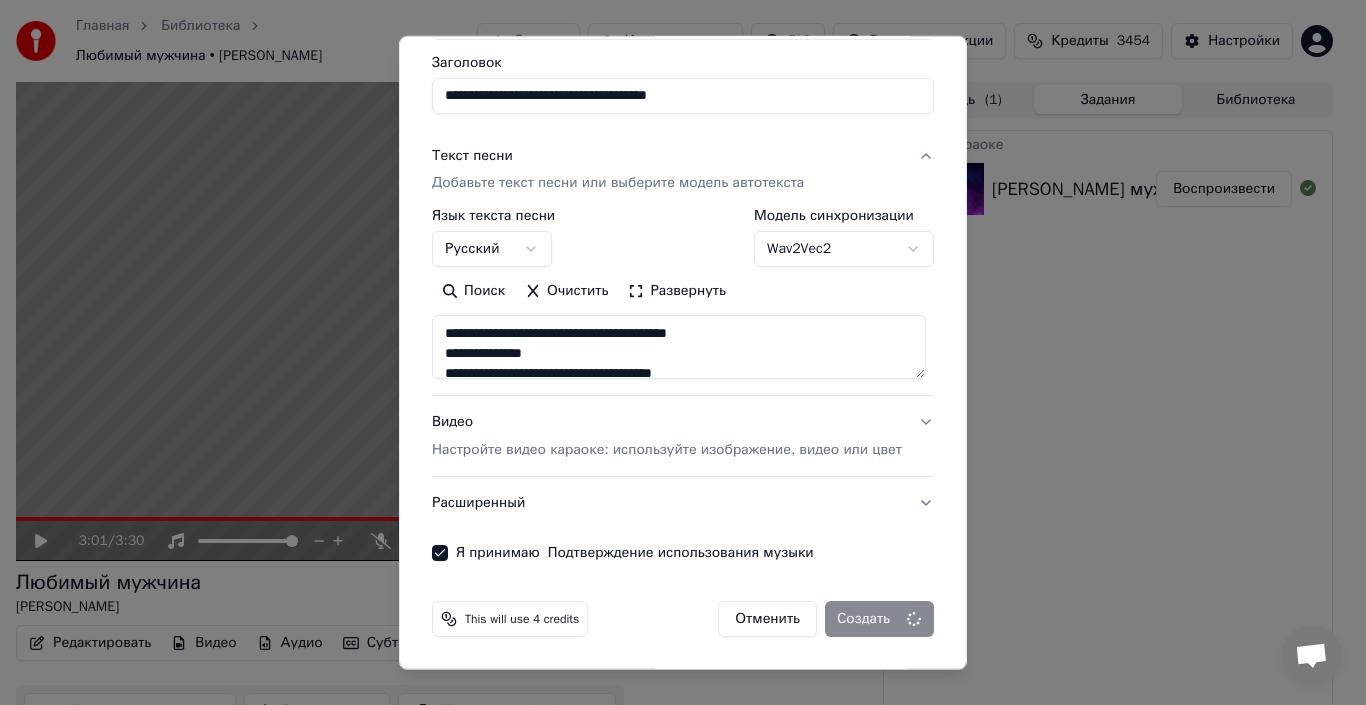 type on "**********" 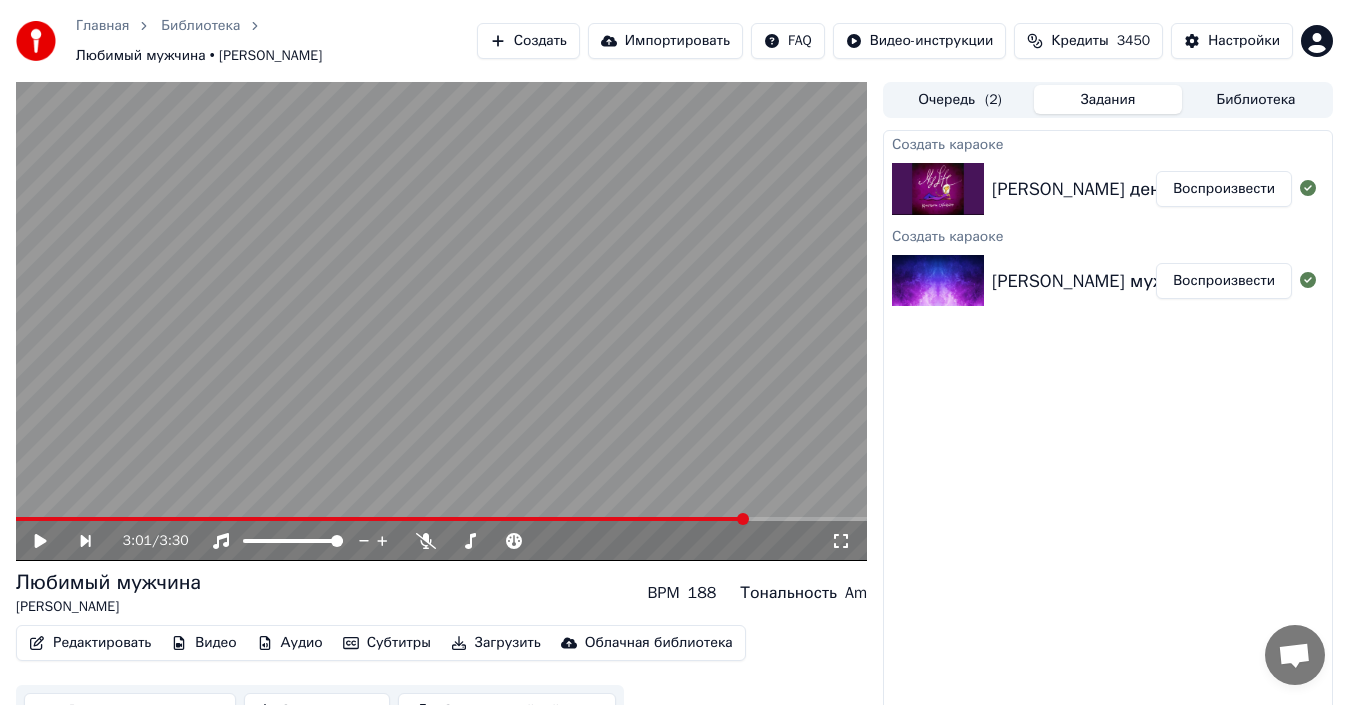 click on "Воспроизвести" at bounding box center (1224, 189) 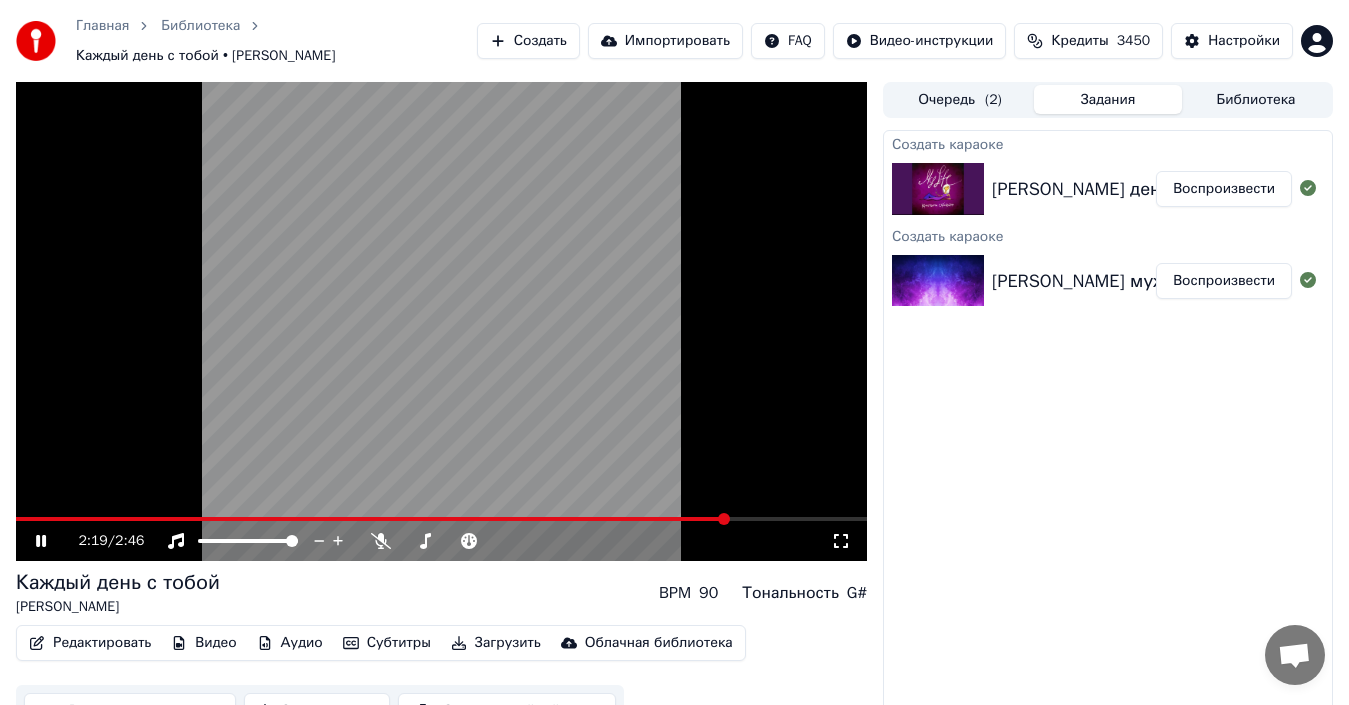 click at bounding box center [372, 519] 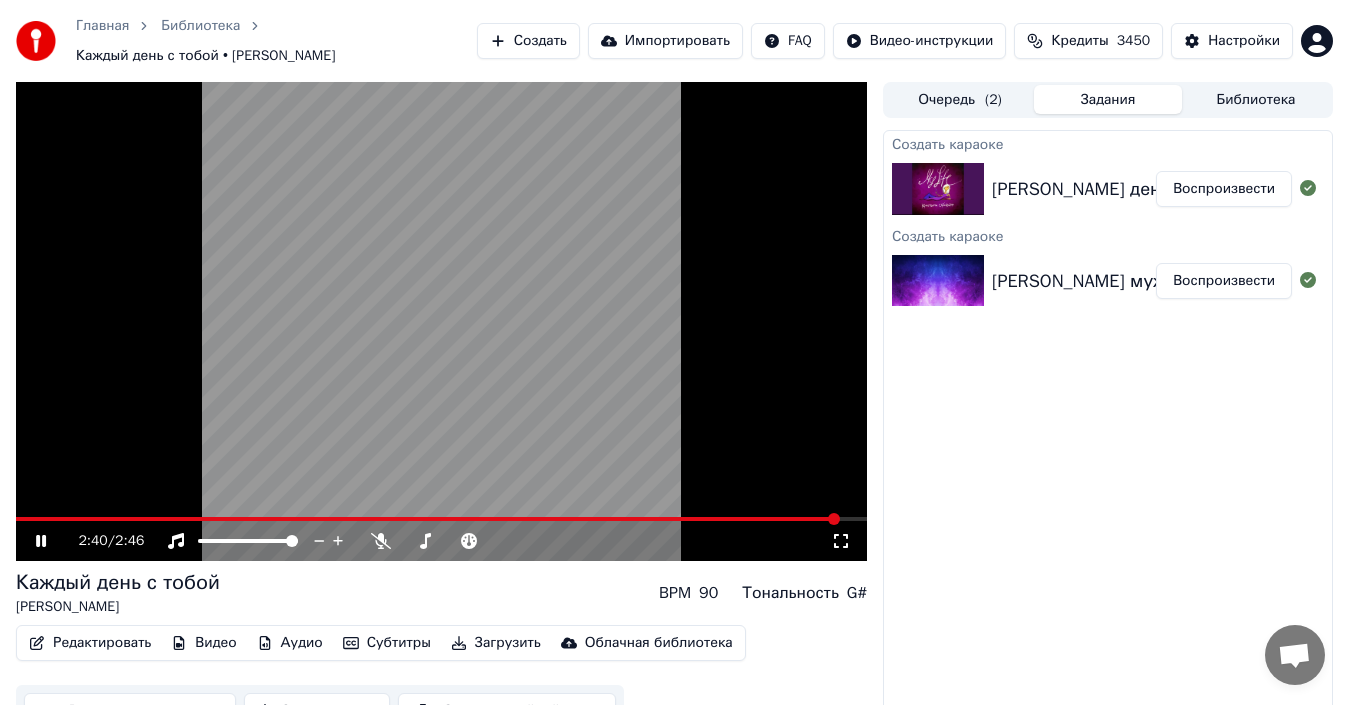 click 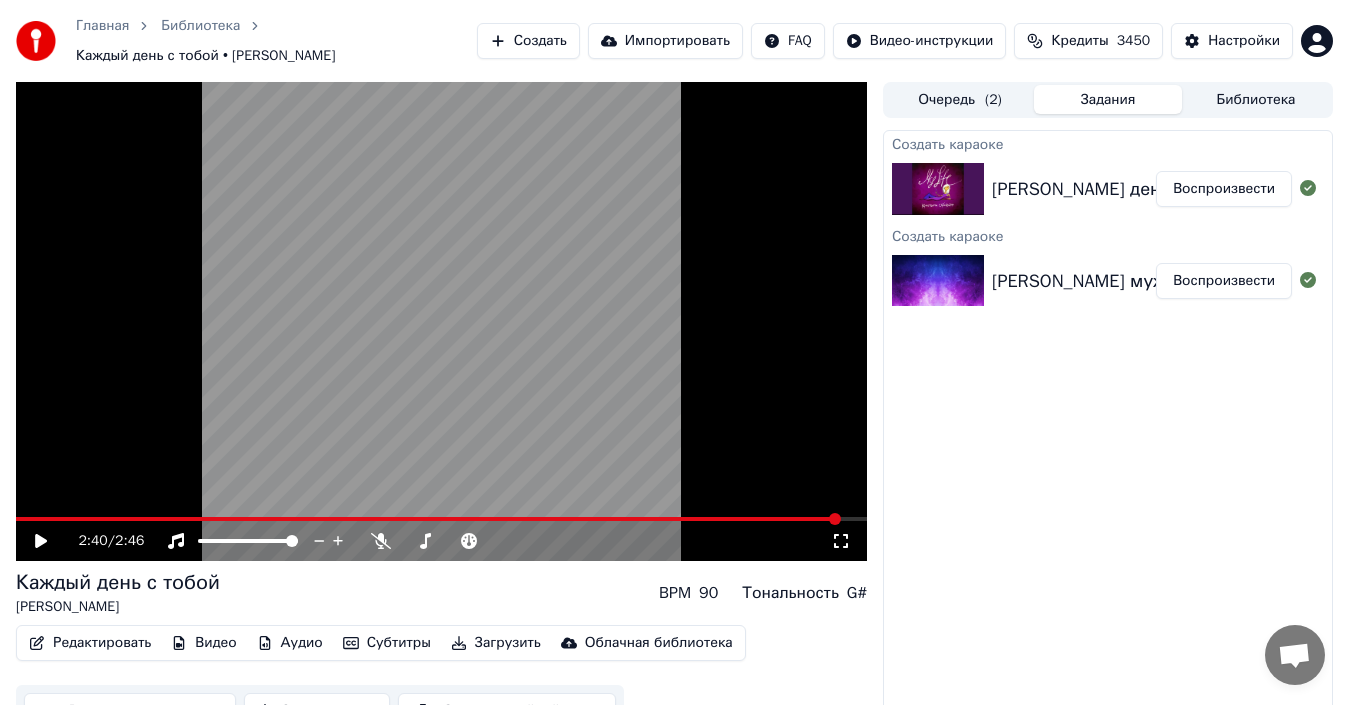 click on "Создать" at bounding box center (528, 41) 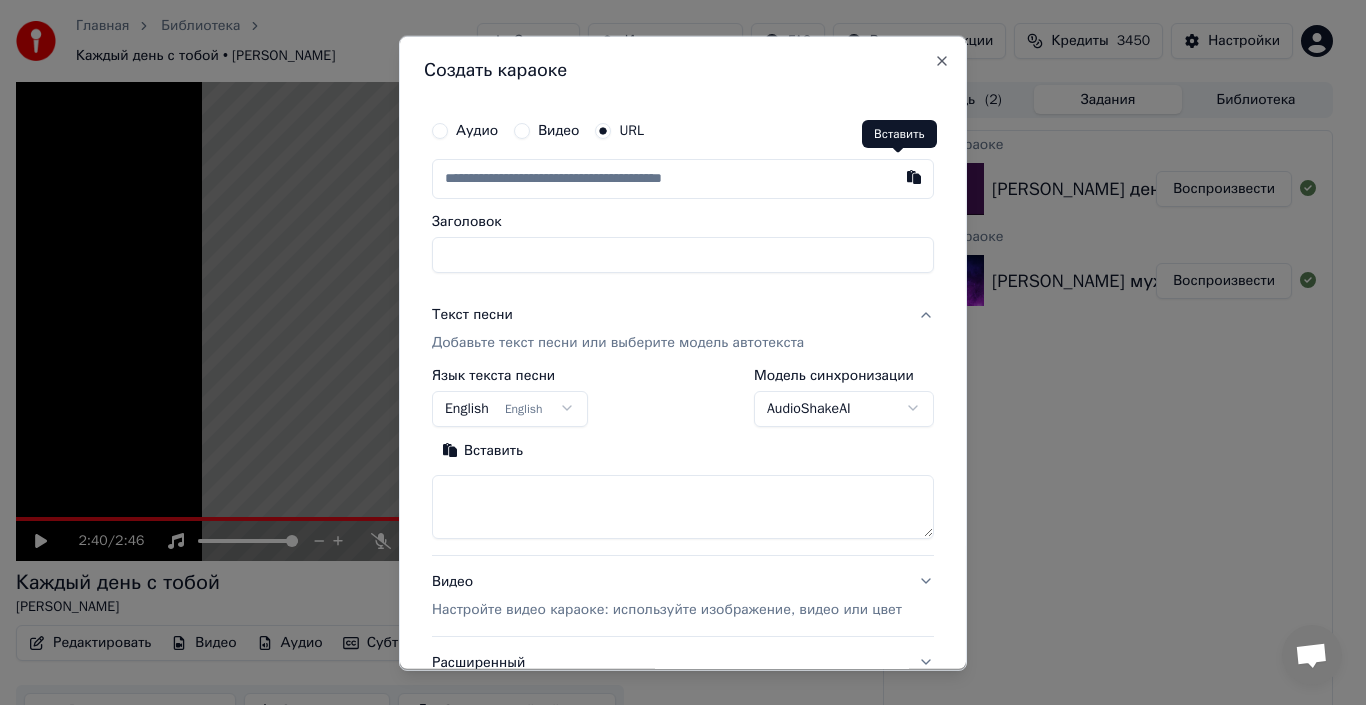 click at bounding box center (914, 176) 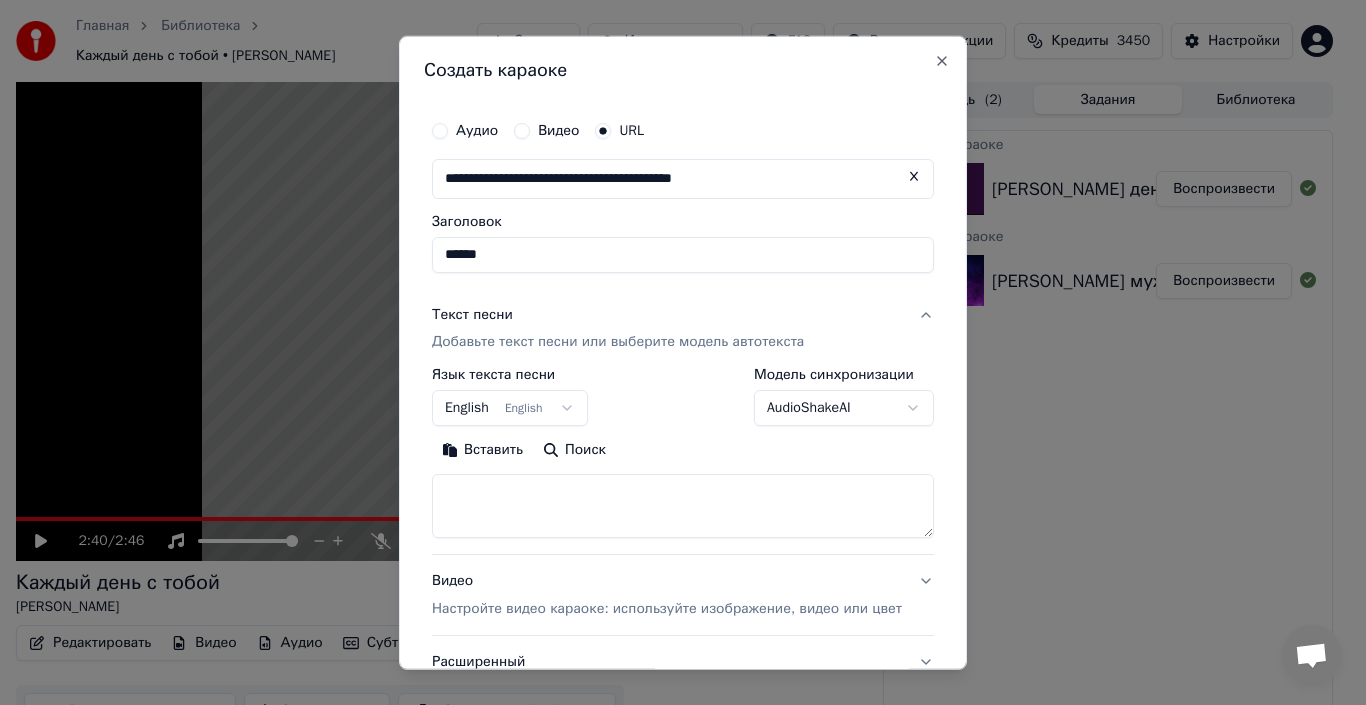 click on "******" at bounding box center [683, 254] 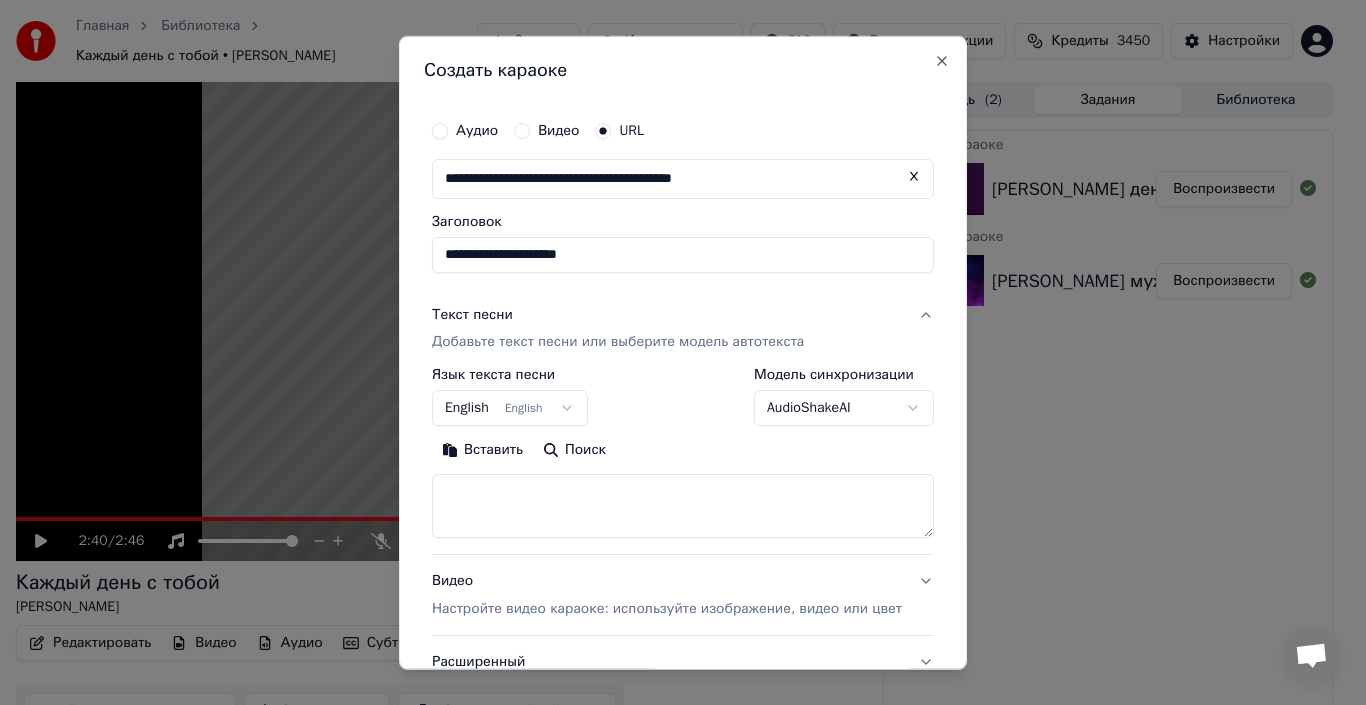 type on "**********" 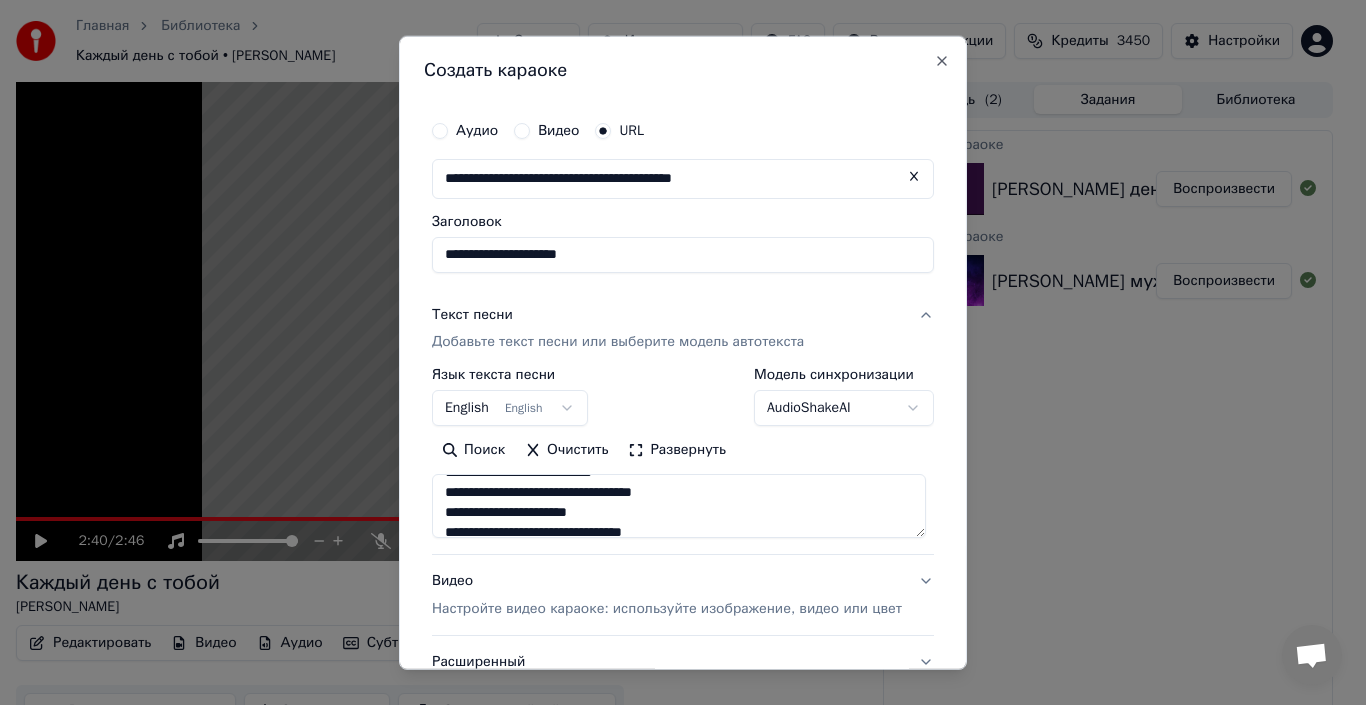 type on "**********" 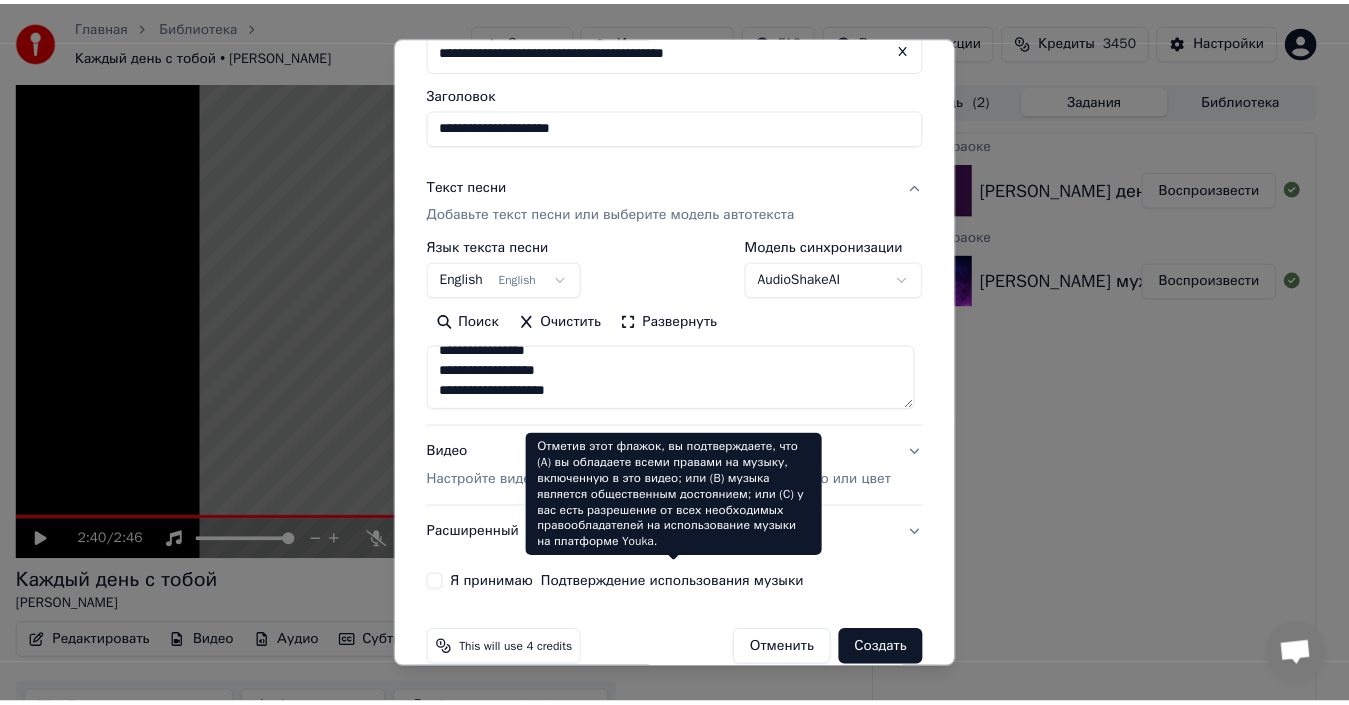 scroll, scrollTop: 159, scrollLeft: 0, axis: vertical 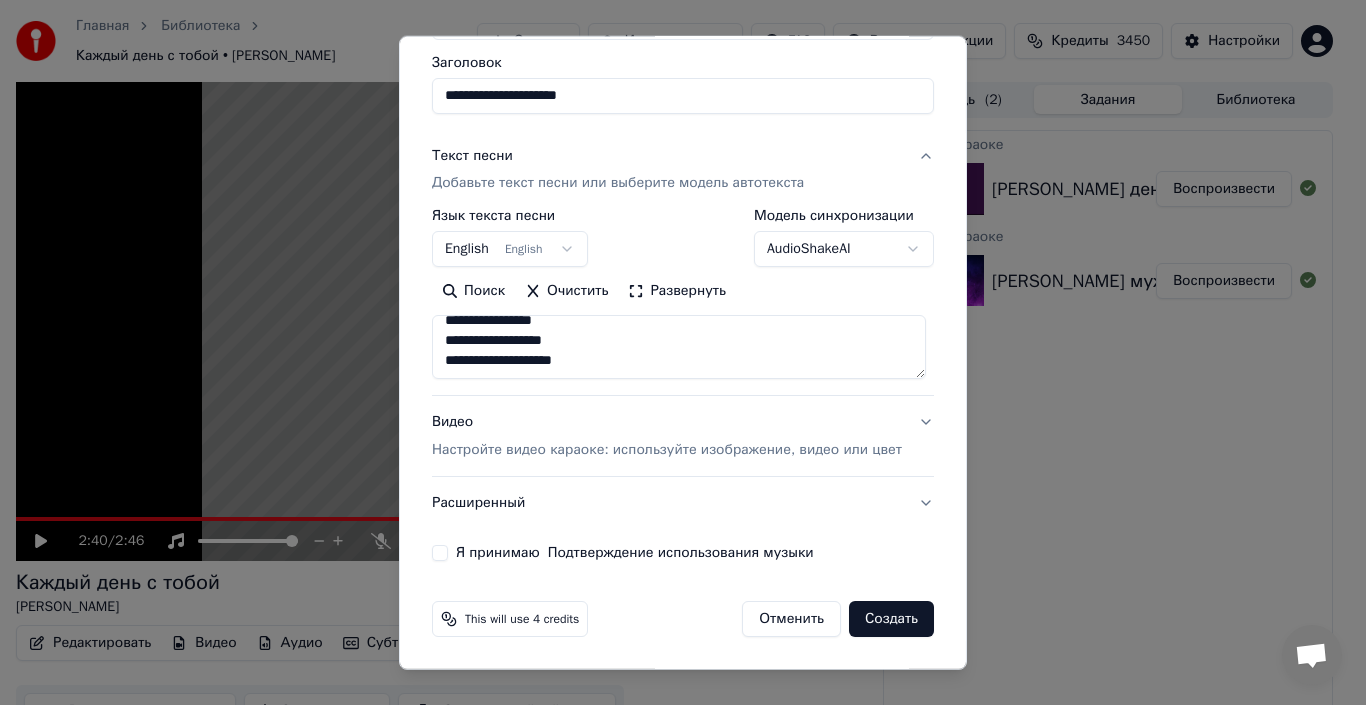click on "AudioShakeAI" at bounding box center [844, 249] 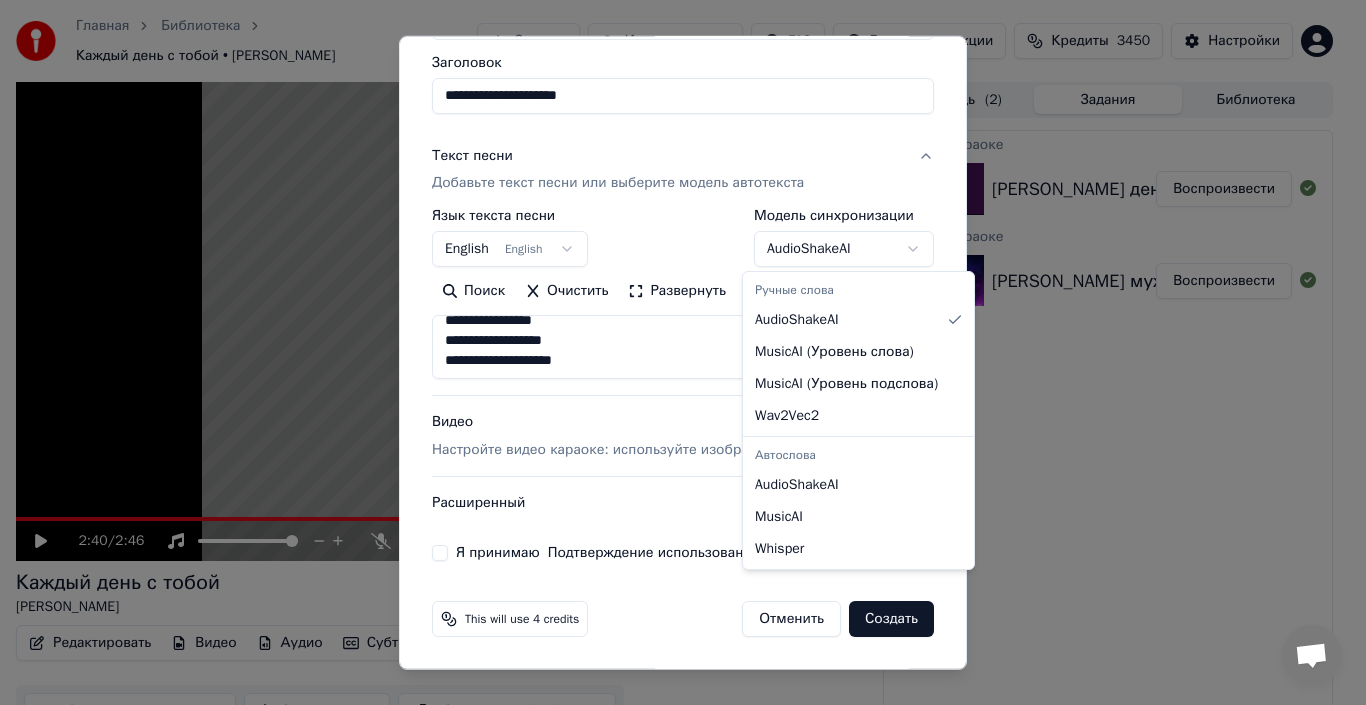 select on "********" 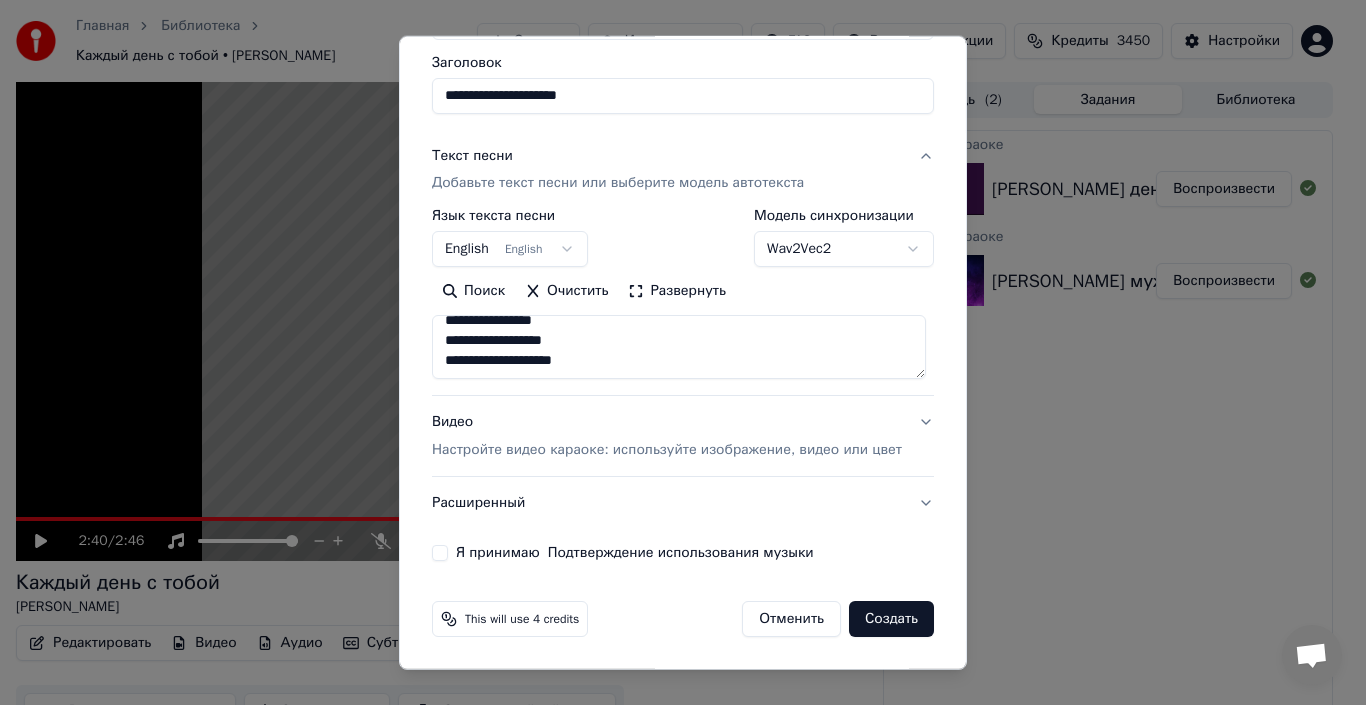 click on "Я принимаю   Подтверждение использования музыки" at bounding box center [440, 553] 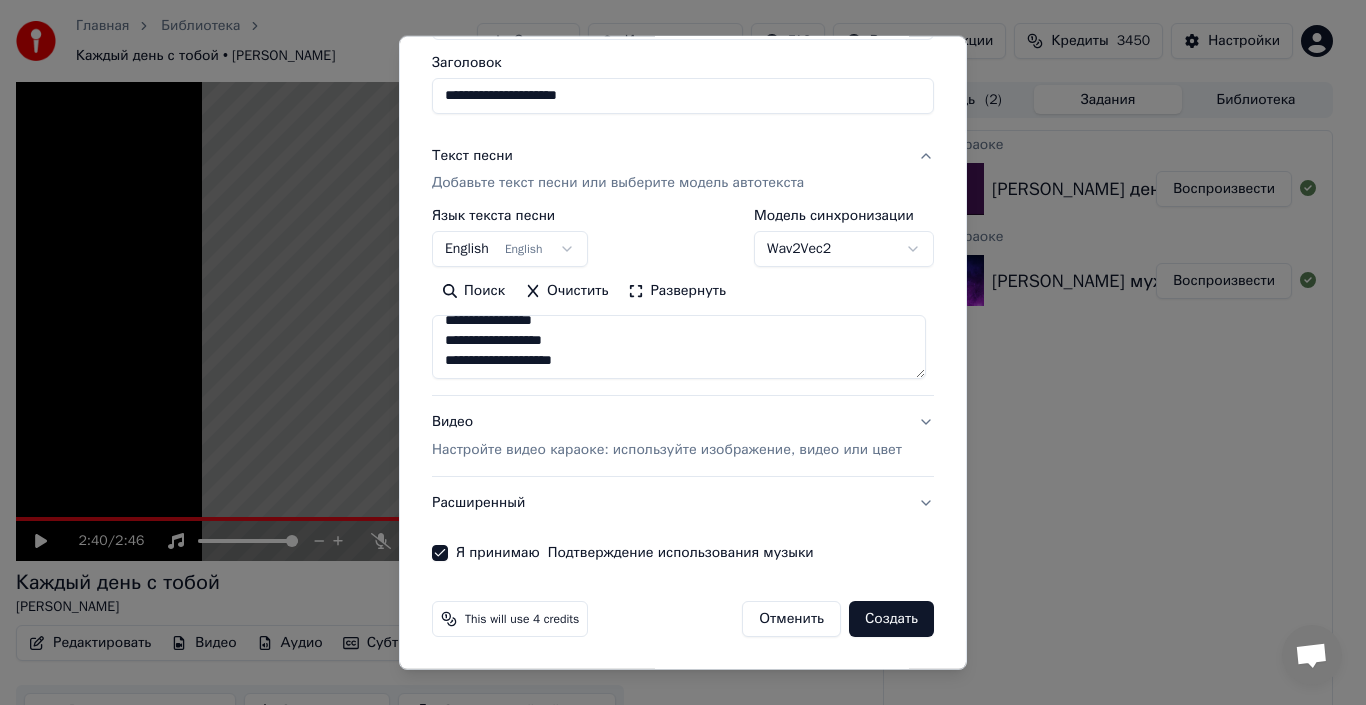 click on "Создать" at bounding box center (891, 619) 